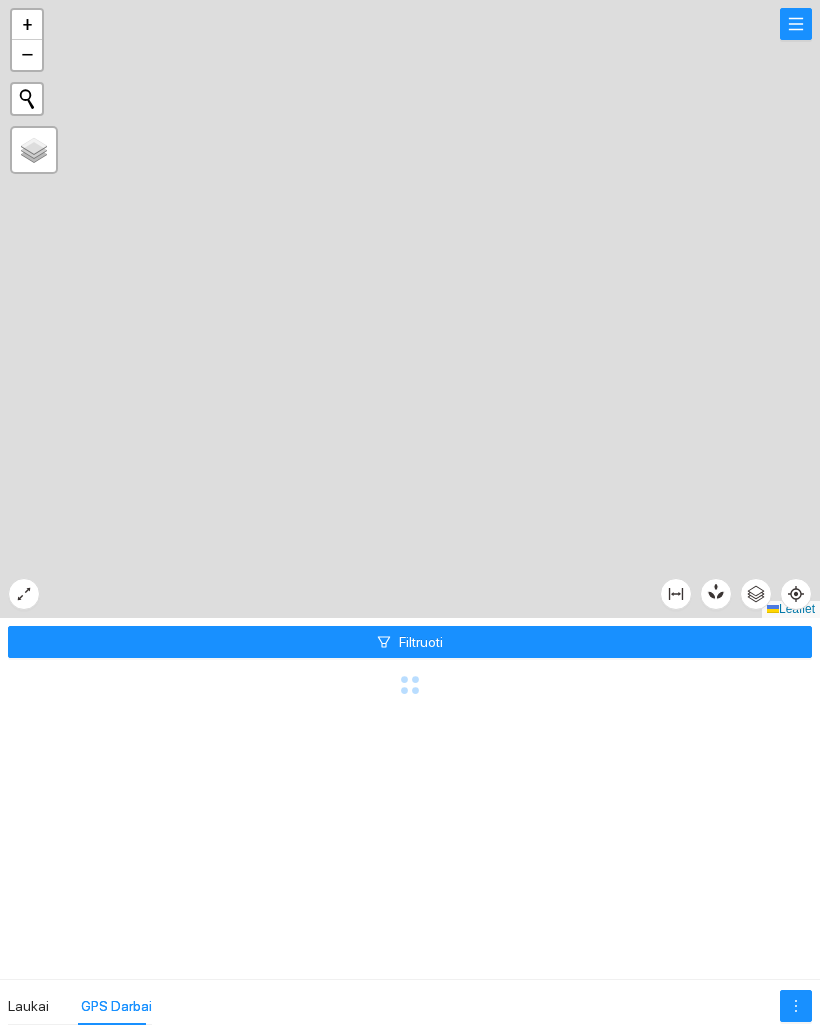 scroll, scrollTop: 0, scrollLeft: 0, axis: both 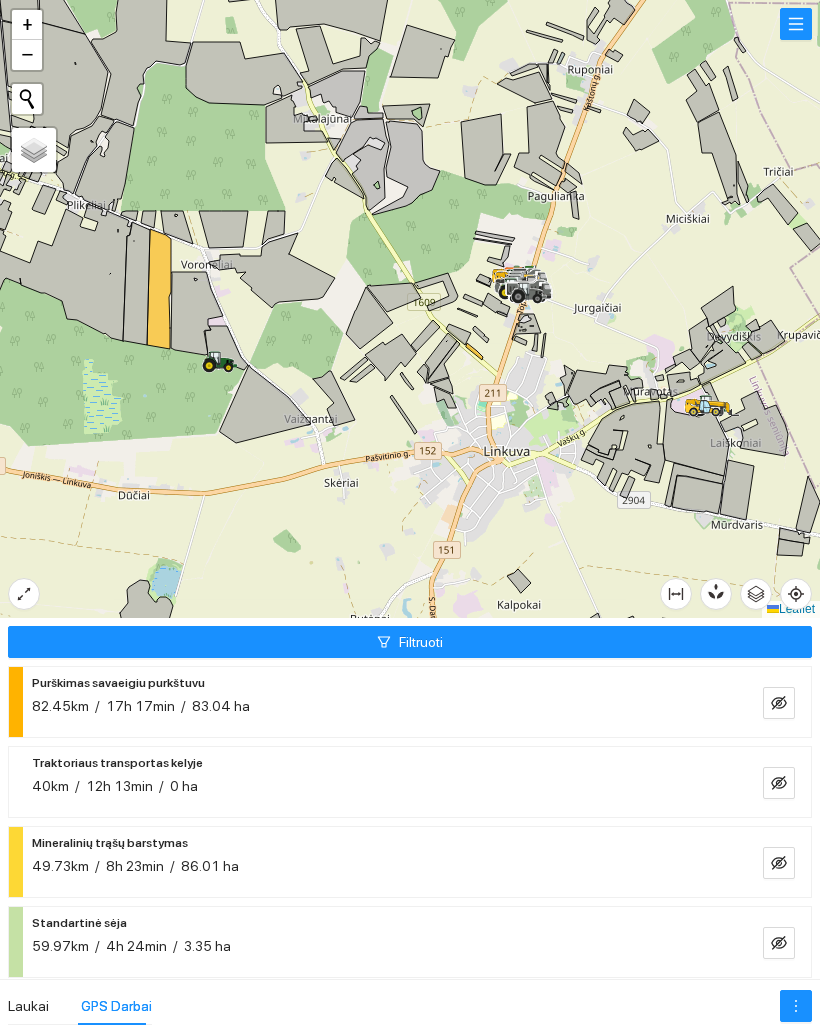 click on "Filtruoti" at bounding box center (410, 642) 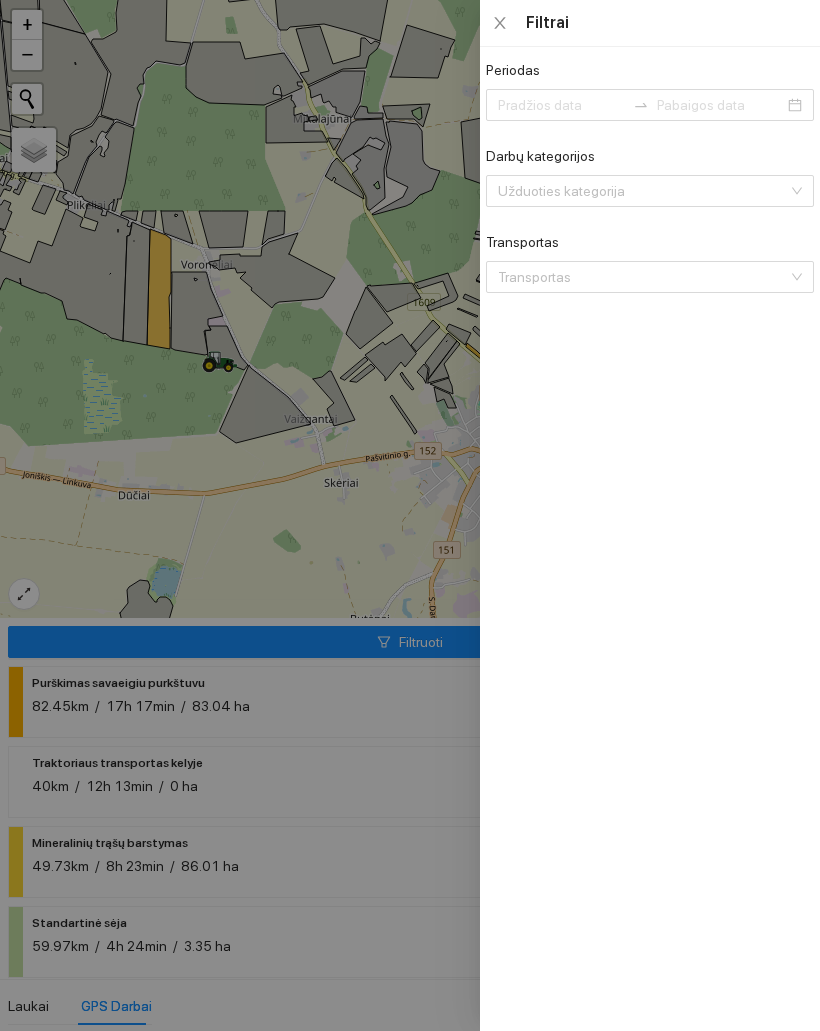 click at bounding box center [410, 515] 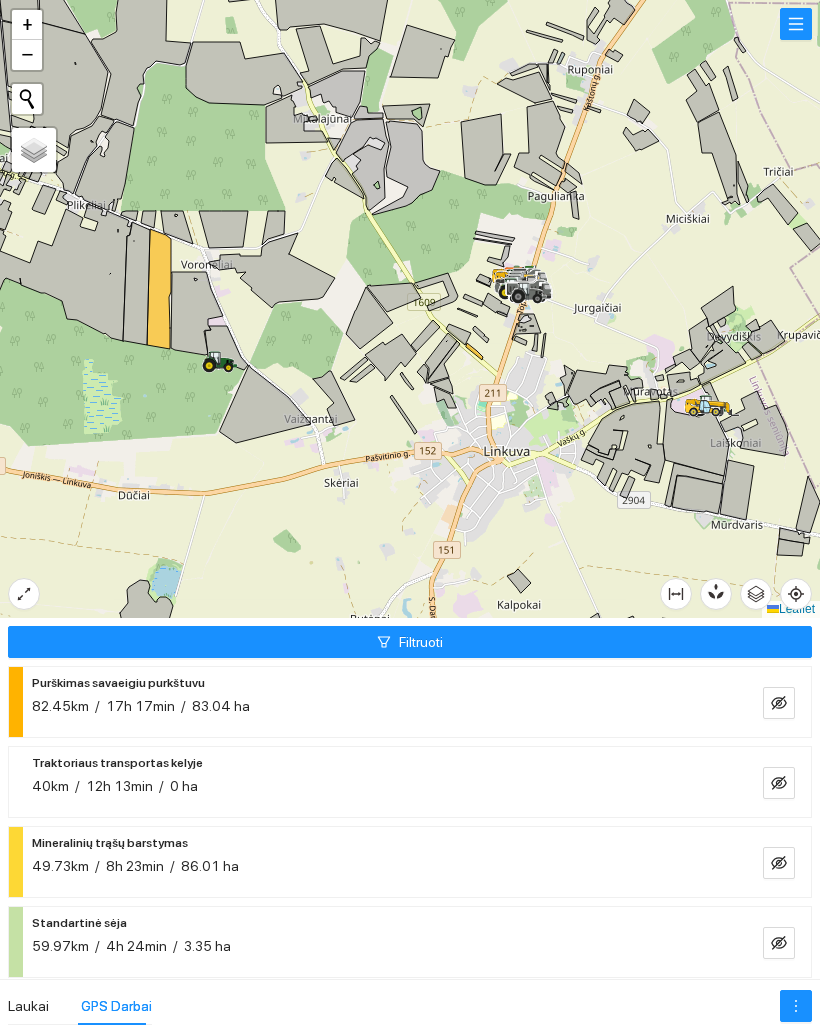 click at bounding box center (779, 703) 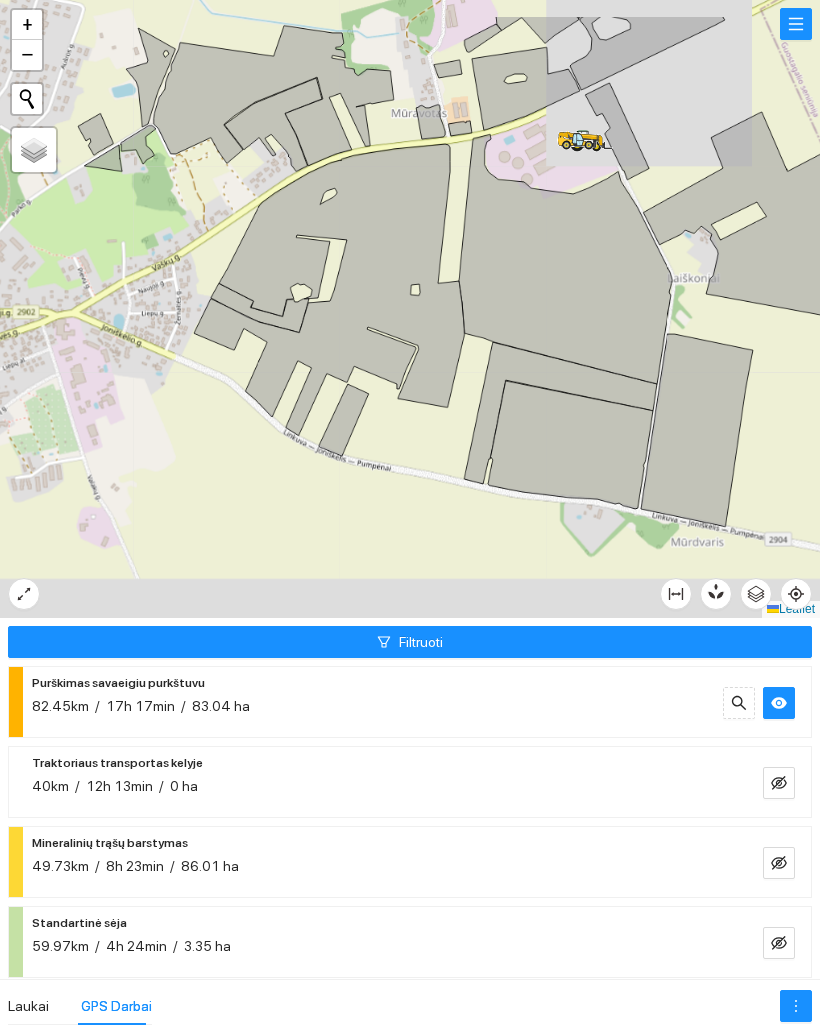 scroll, scrollTop: 0, scrollLeft: 0, axis: both 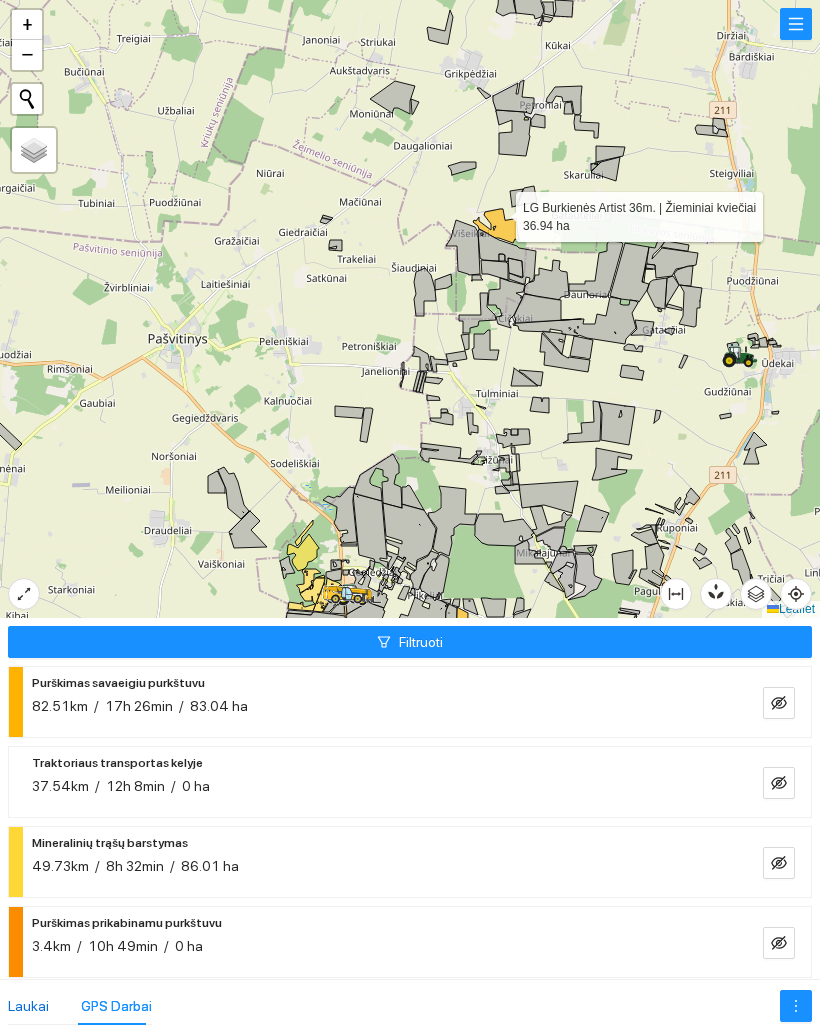 click on "Laukai" at bounding box center [28, 1006] 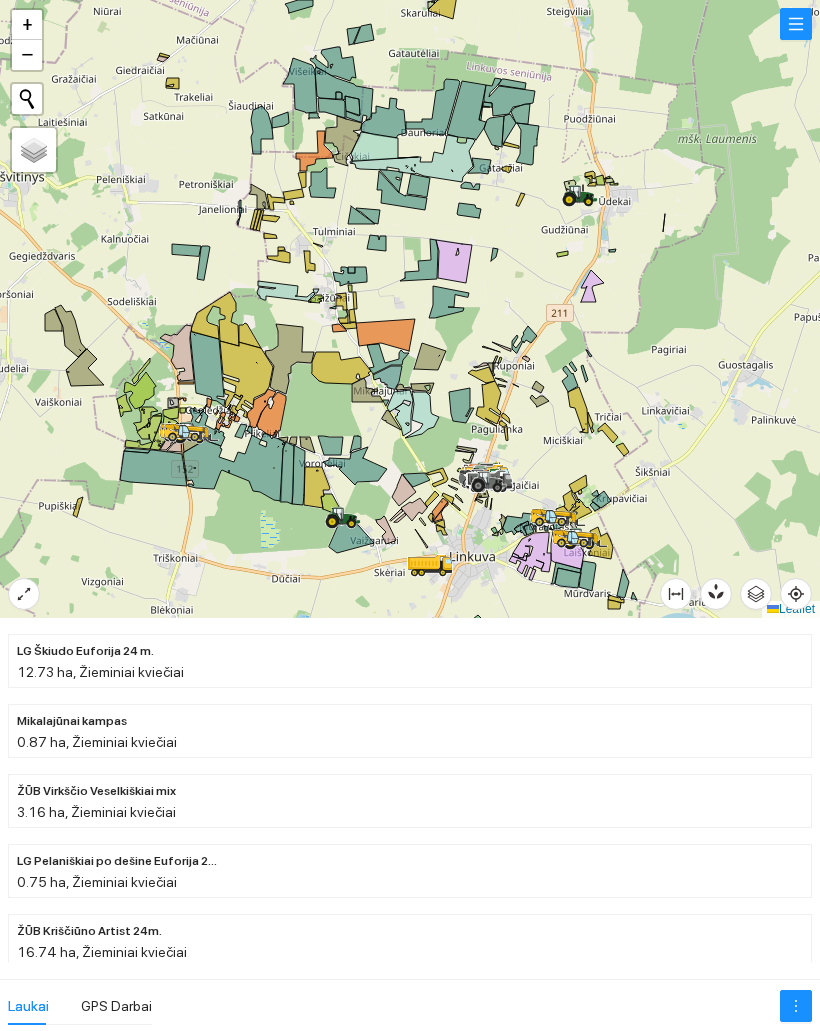 click at bounding box center [410, 309] 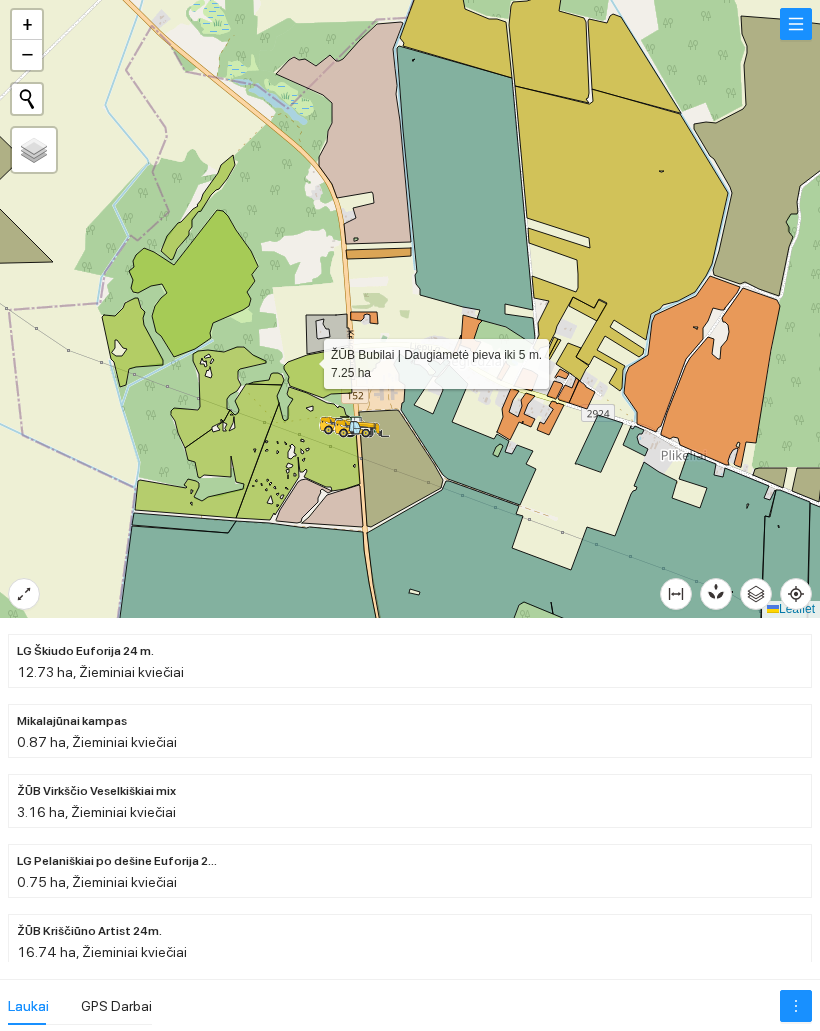 click at bounding box center [318, 372] 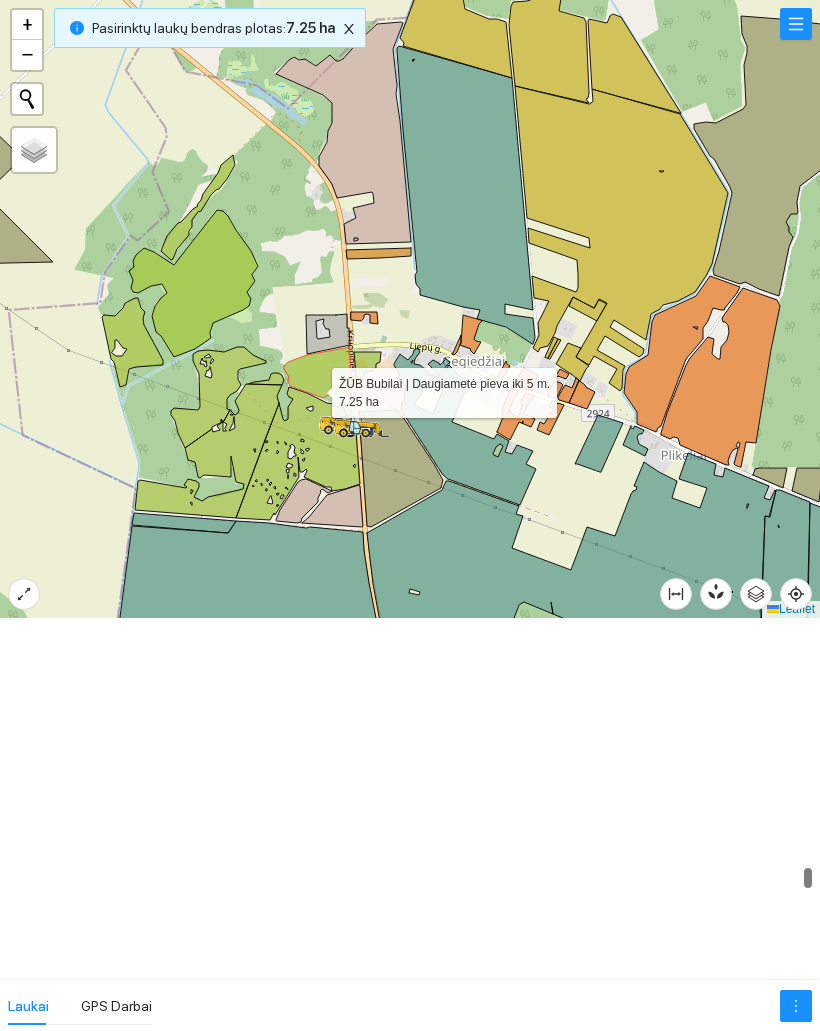 scroll, scrollTop: 15706, scrollLeft: 0, axis: vertical 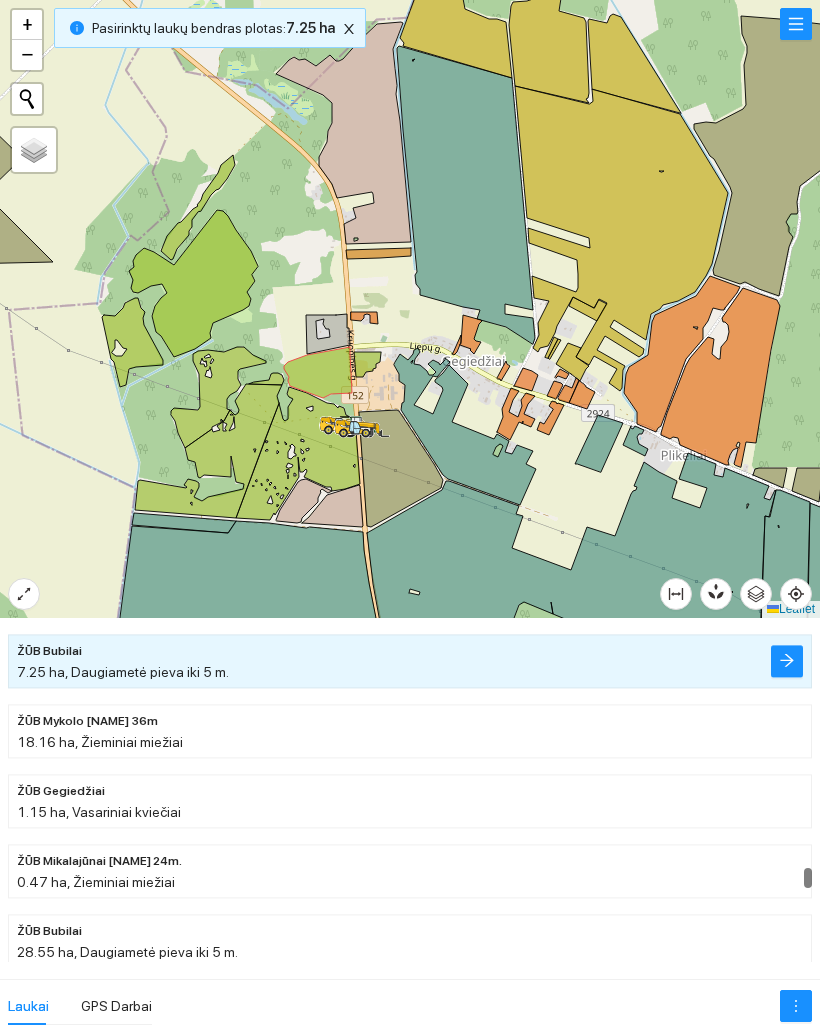 click at bounding box center [410, 309] 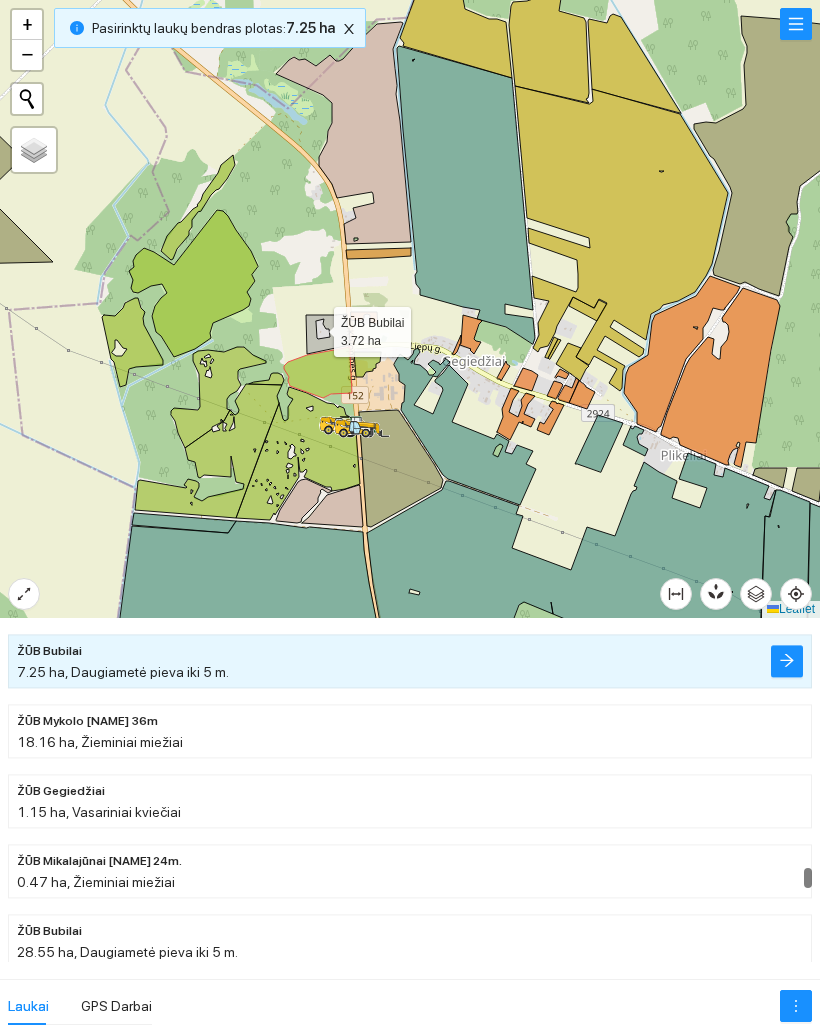 click at bounding box center (328, 334) 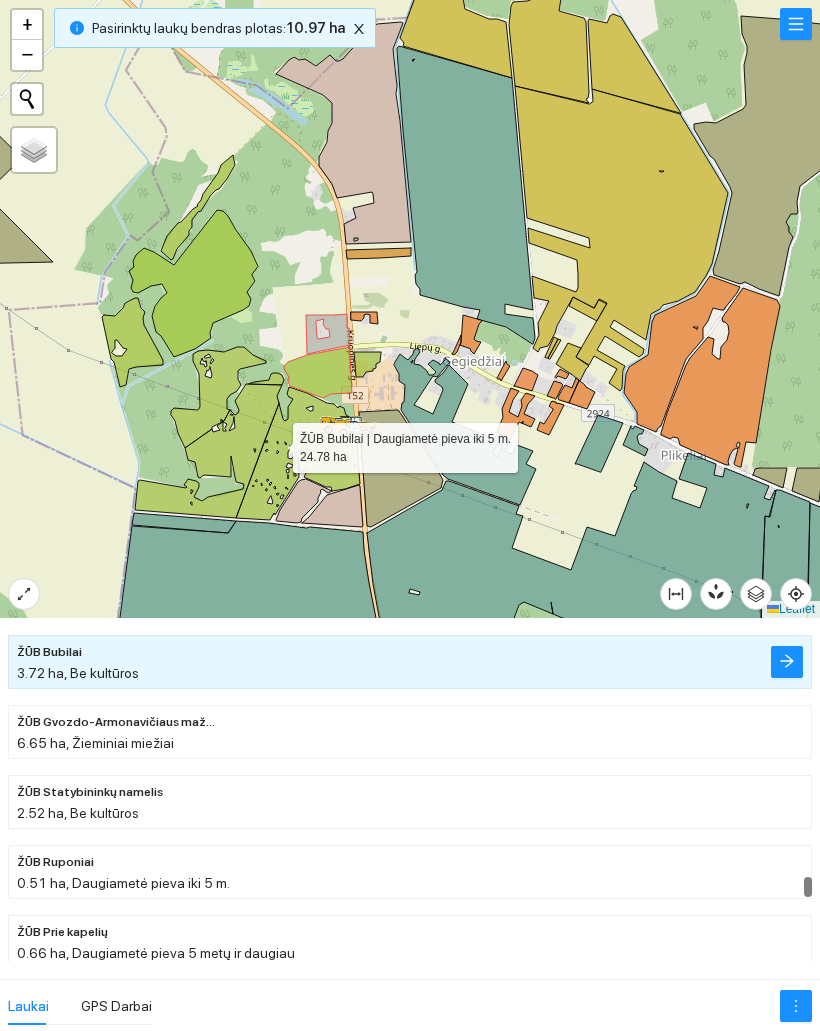 click at bounding box center [298, 453] 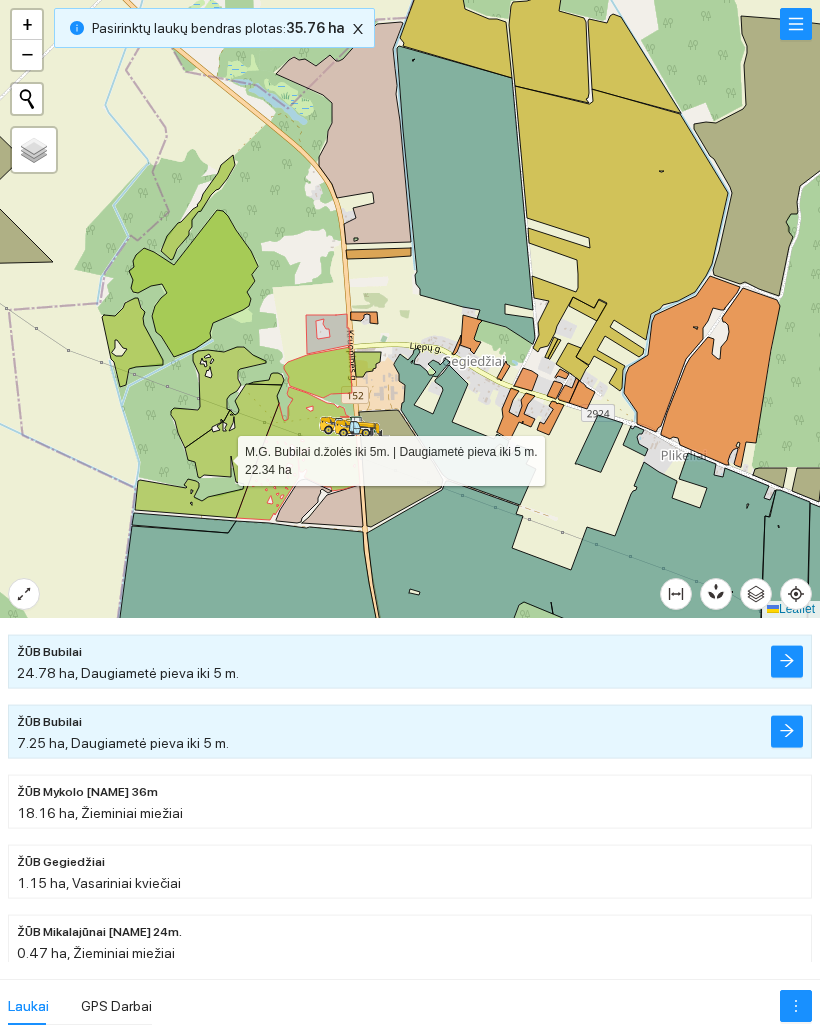click at bounding box center [208, 451] 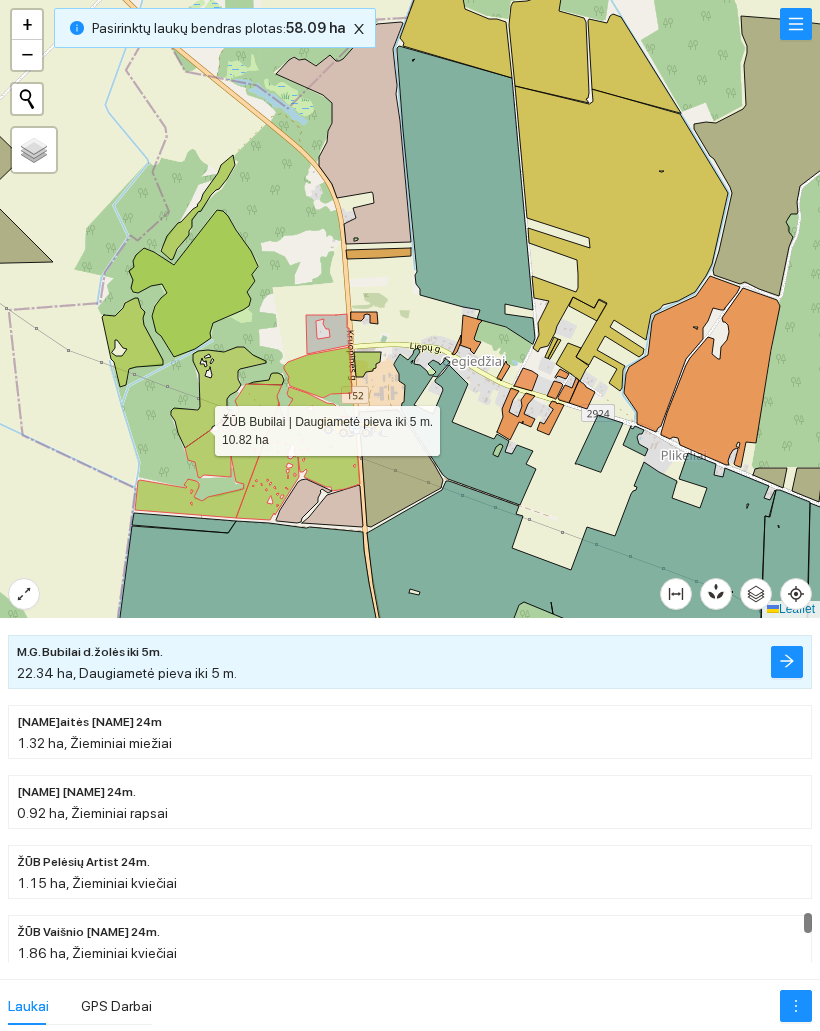 click at bounding box center [218, 397] 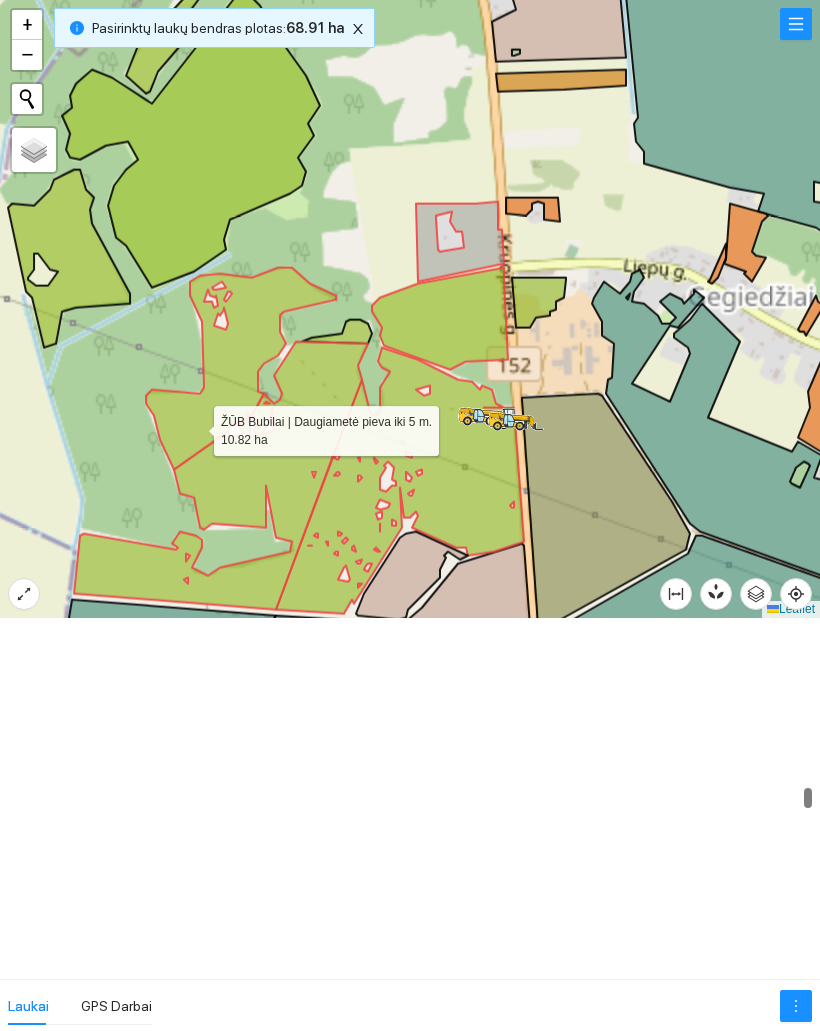 scroll, scrollTop: 10541, scrollLeft: 0, axis: vertical 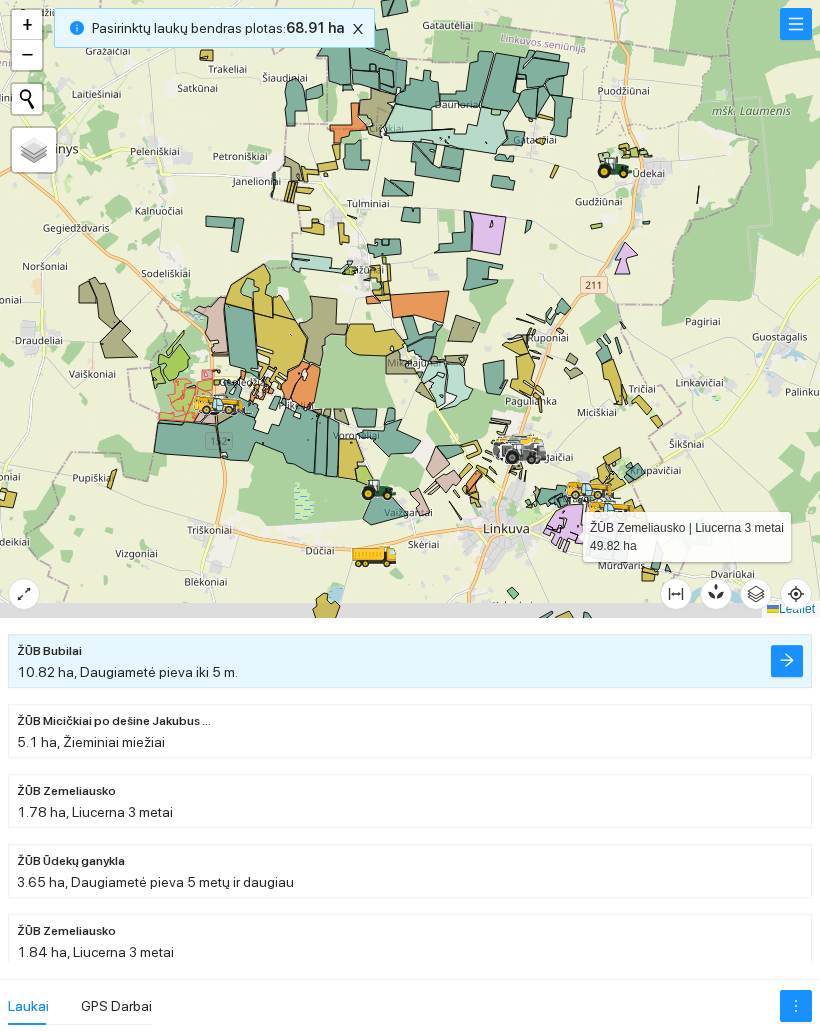 click at bounding box center [564, 526] 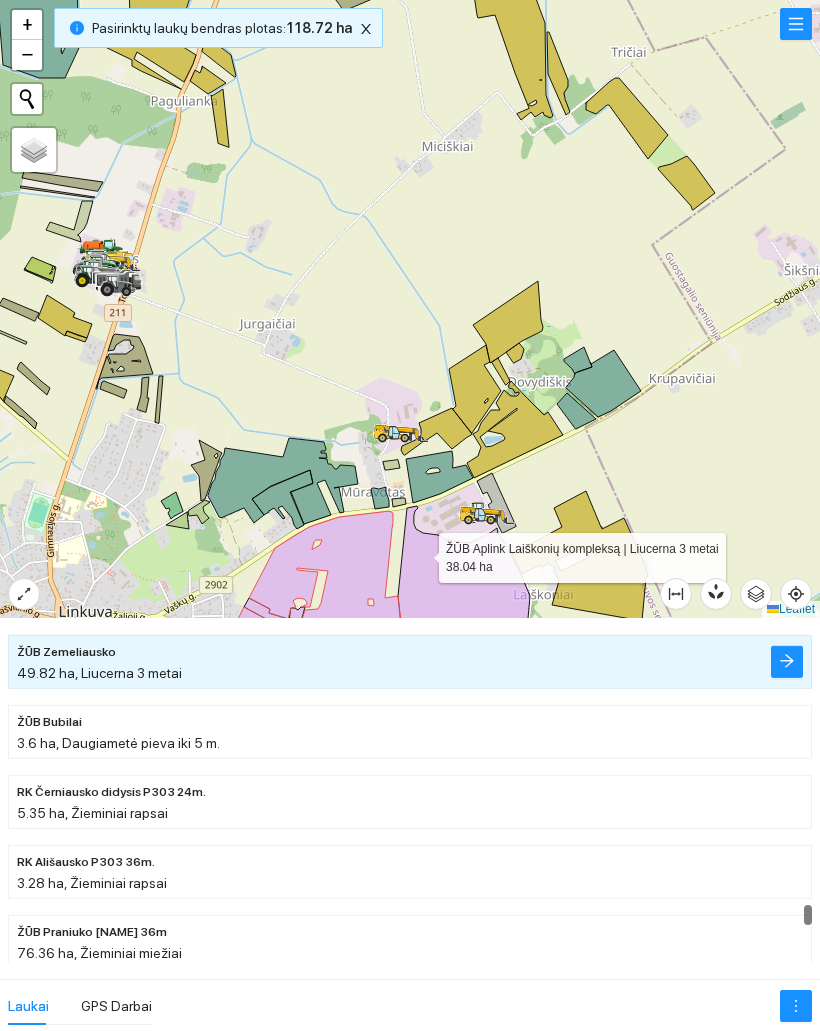 click at bounding box center (464, 583) 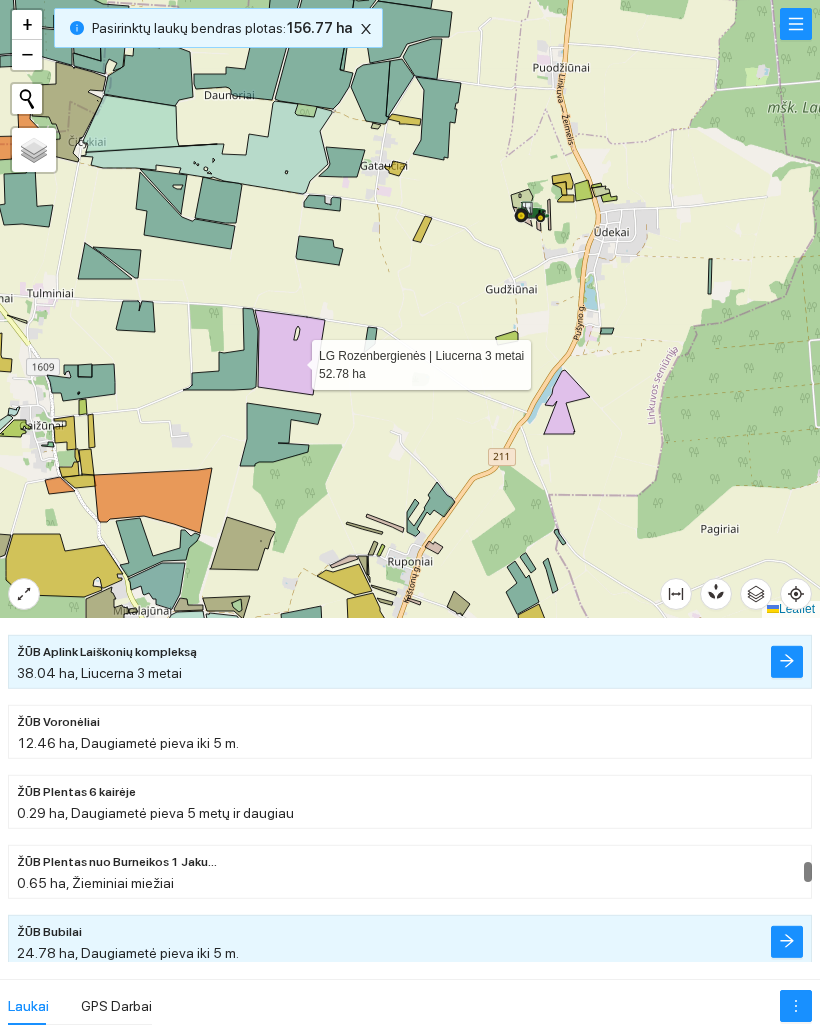 click at bounding box center [290, 352] 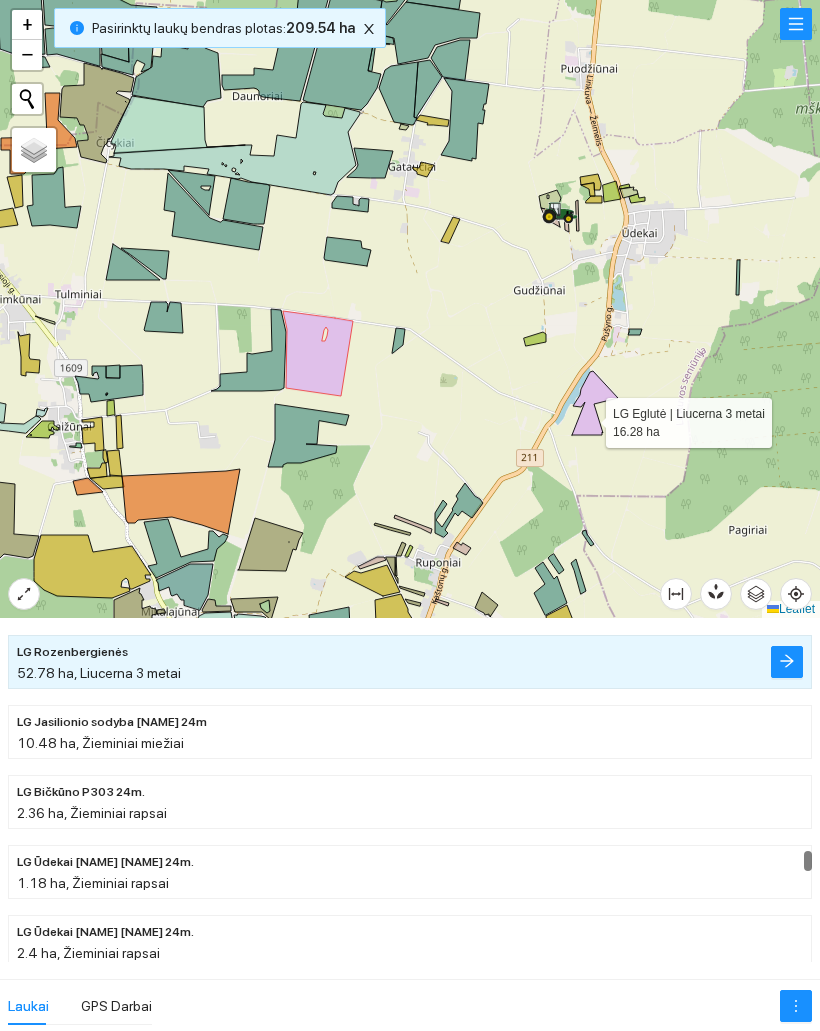 click at bounding box center [595, 403] 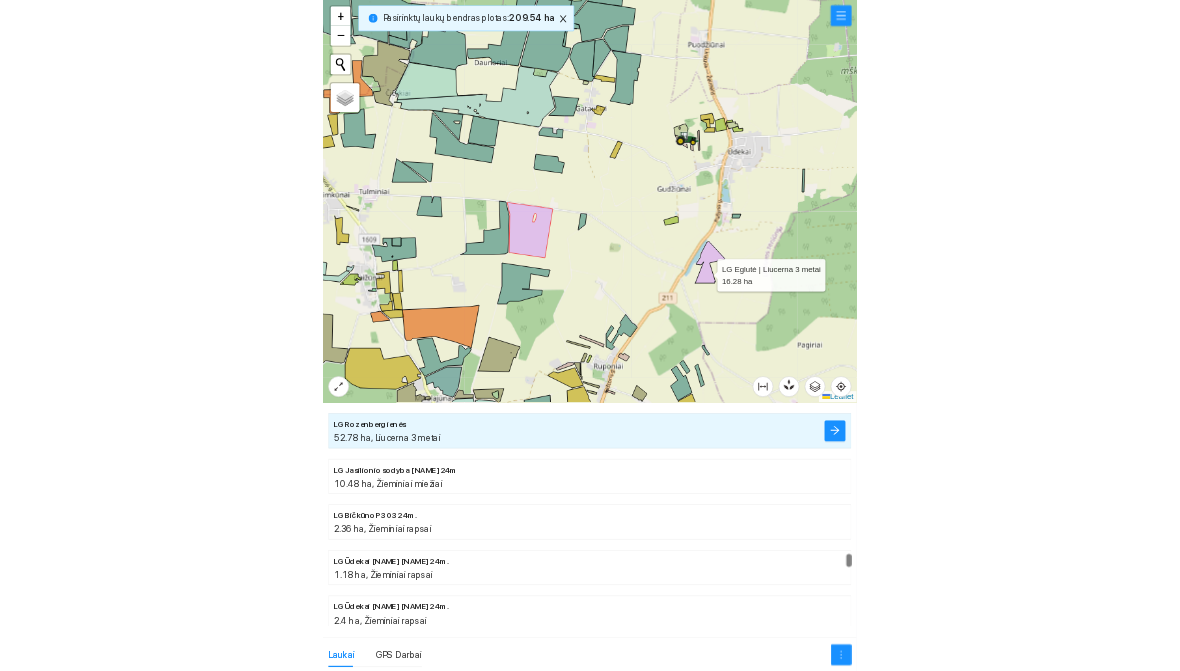 scroll, scrollTop: 14241, scrollLeft: 0, axis: vertical 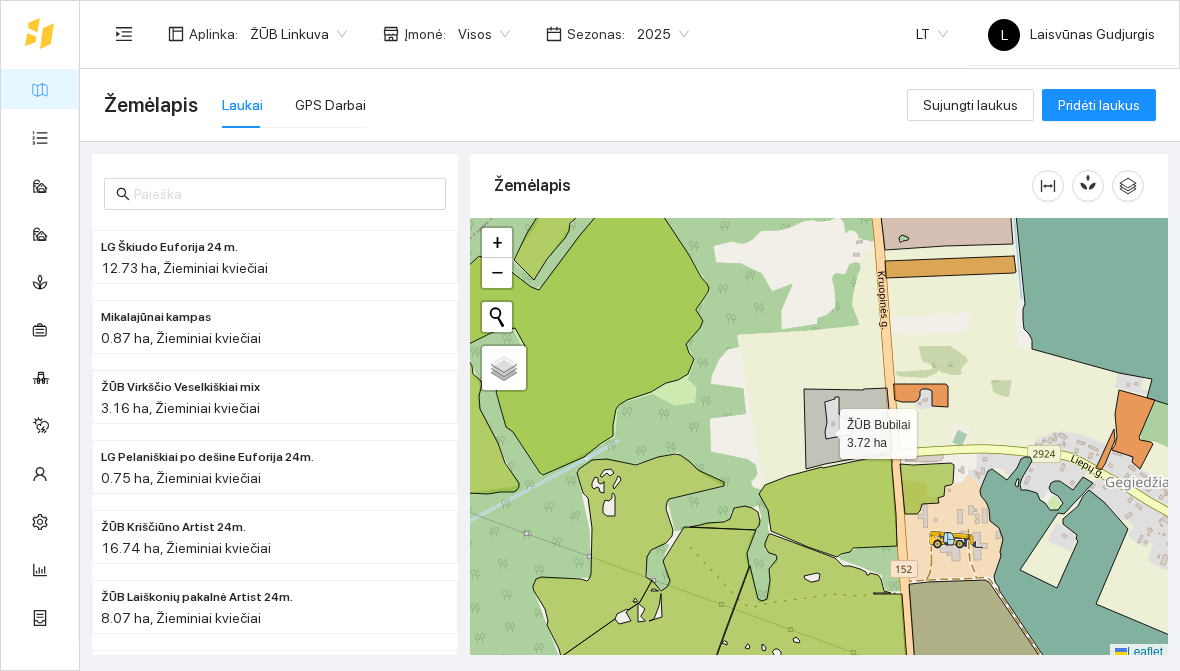 click at bounding box center [848, 428] 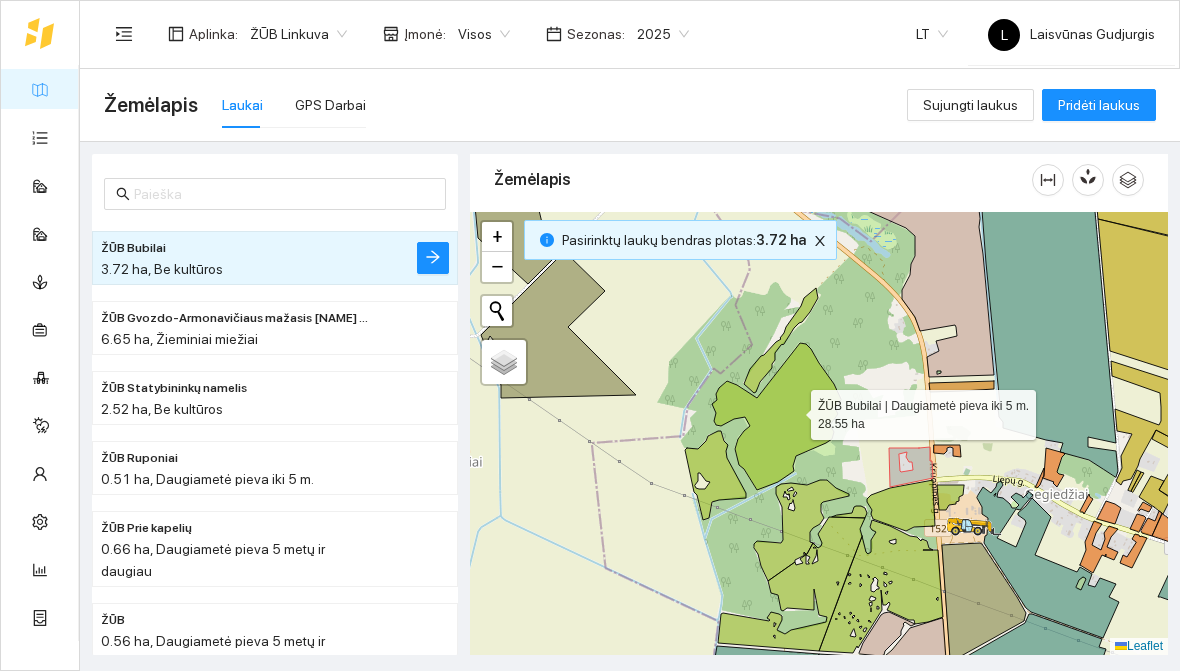 click at bounding box center [776, 416] 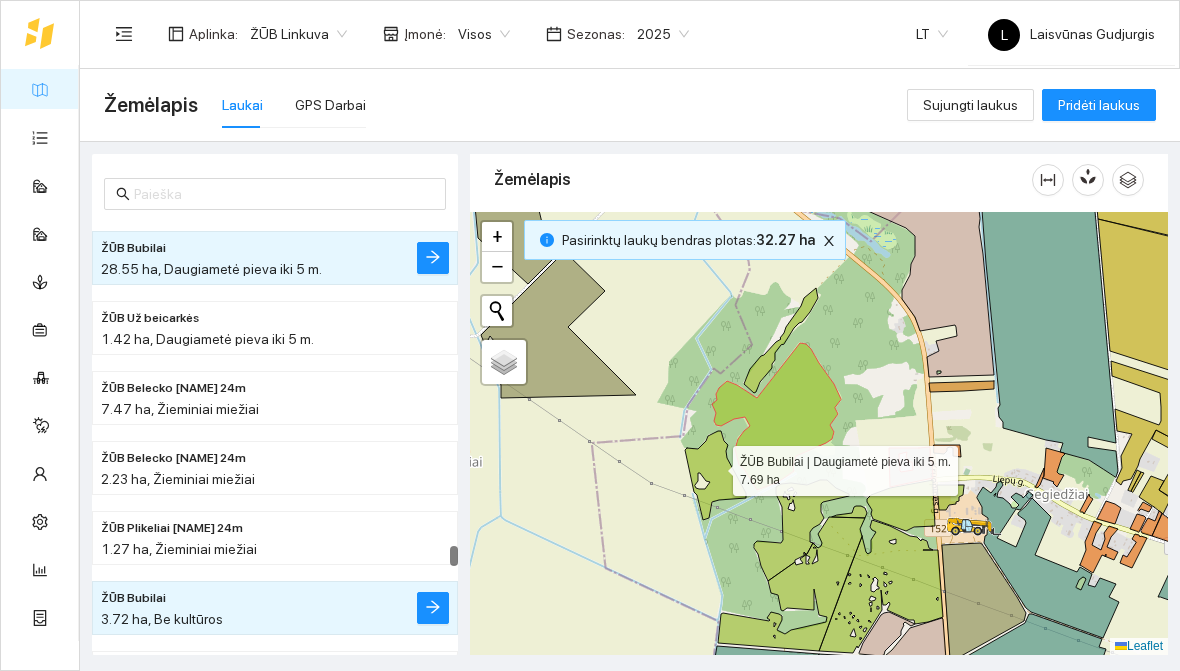 click at bounding box center (715, 475) 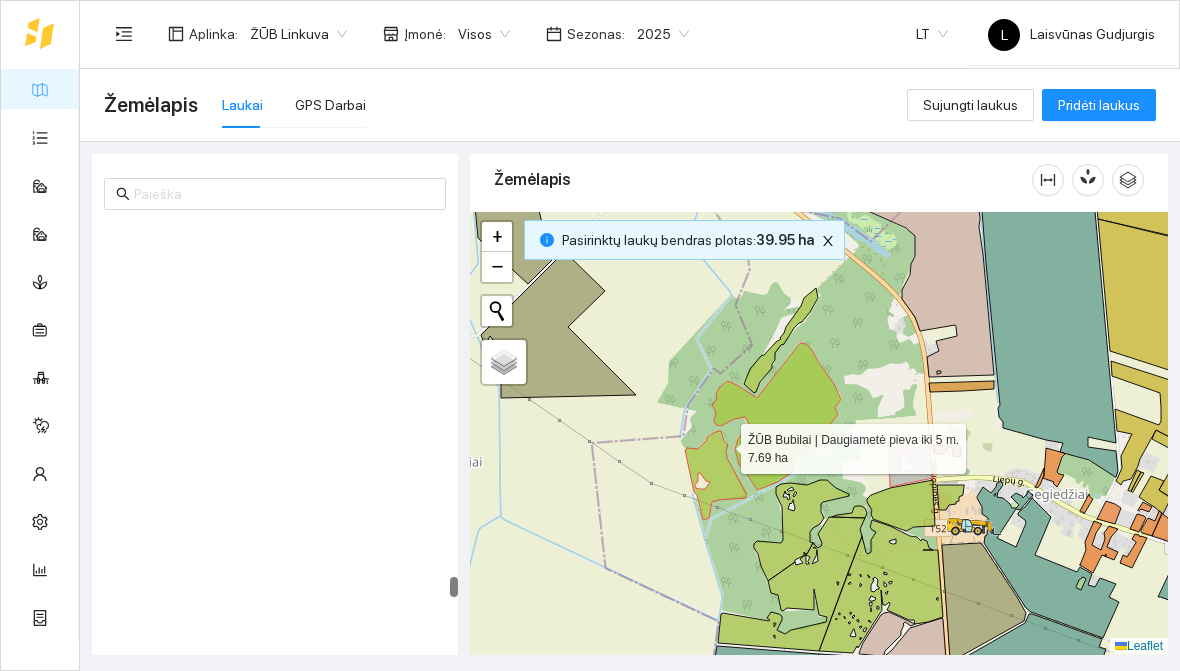 scroll, scrollTop: 17524, scrollLeft: 0, axis: vertical 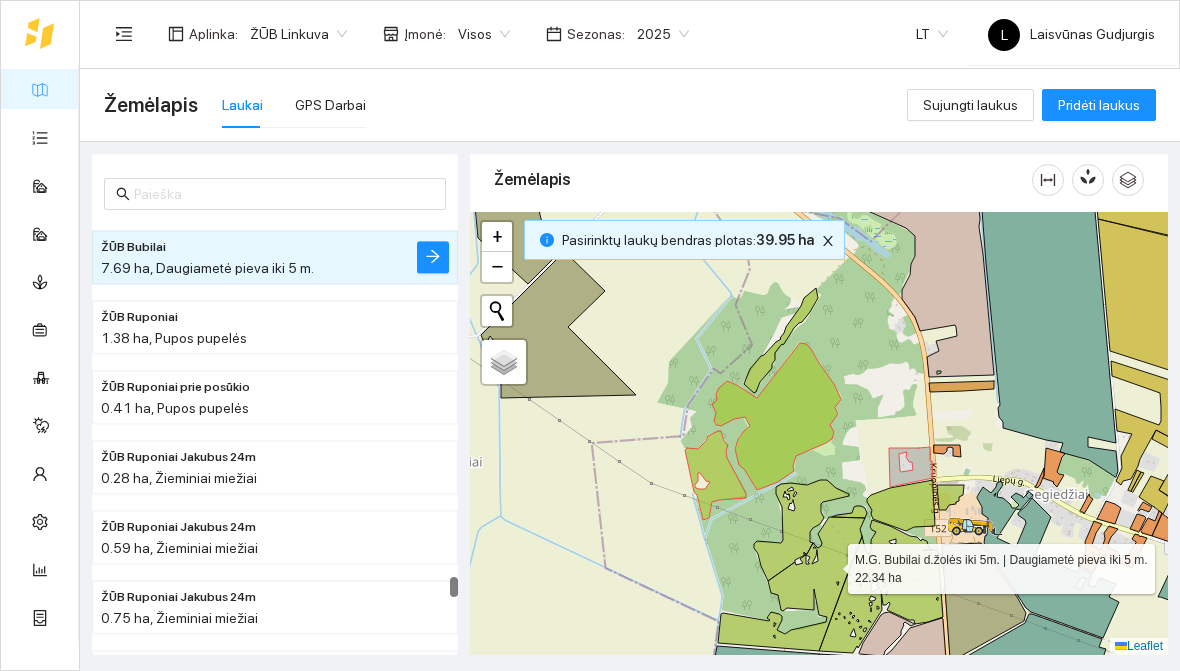 click at bounding box center [791, 584] 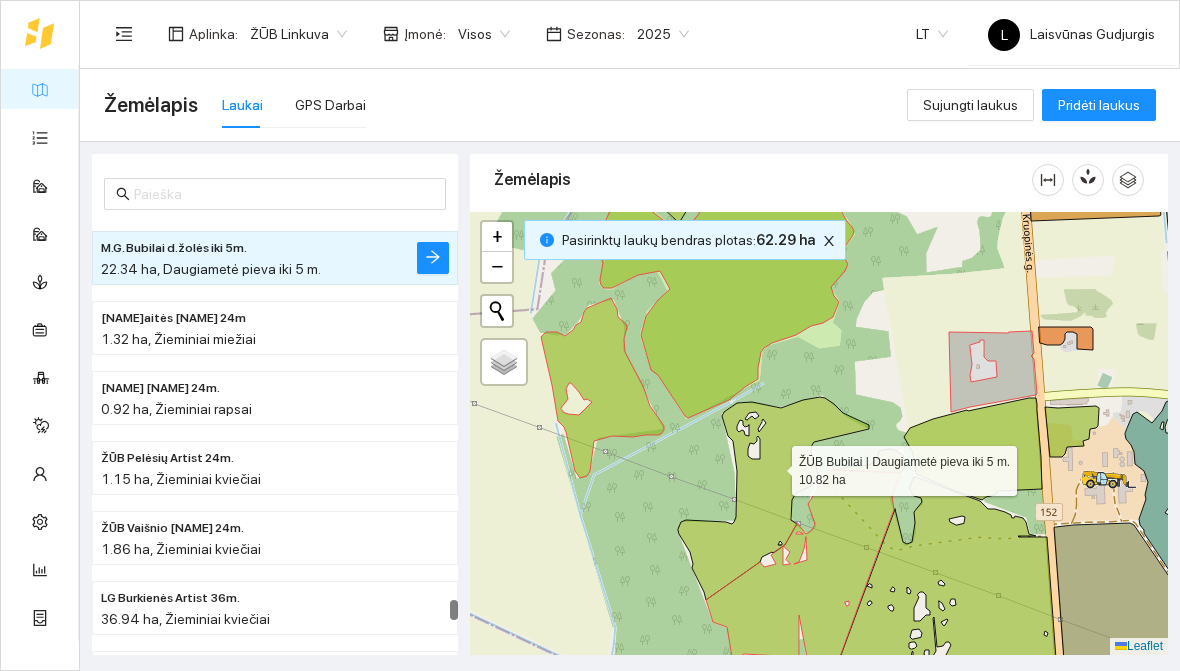 click at bounding box center (773, 498) 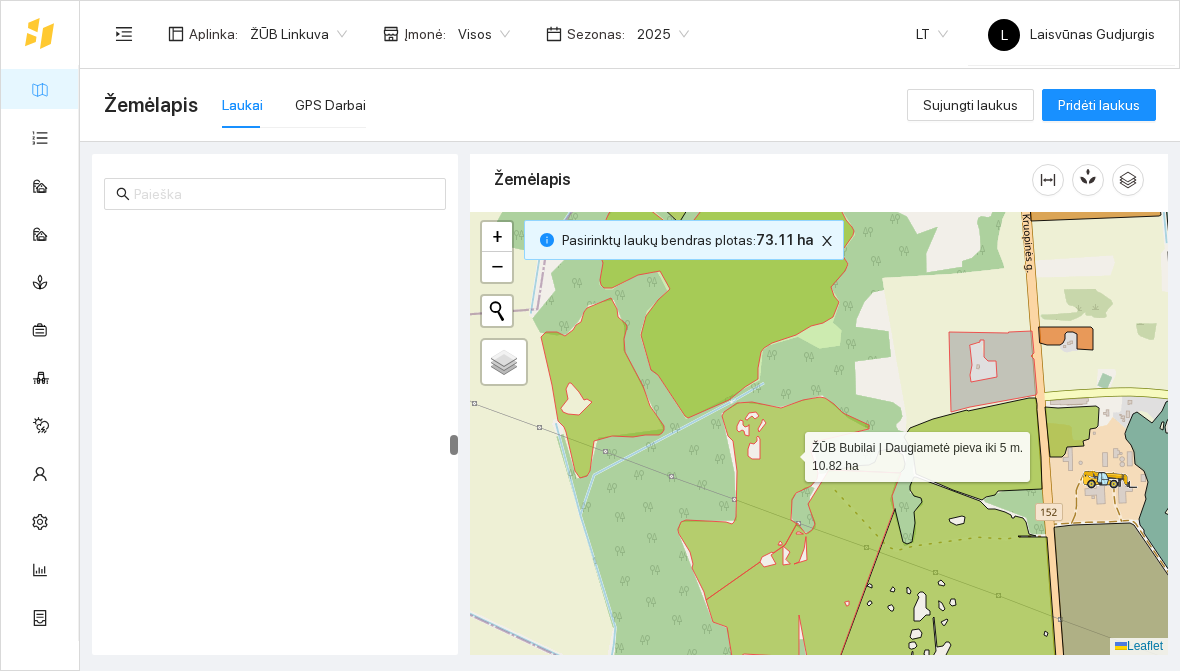 scroll, scrollTop: 10541, scrollLeft: 0, axis: vertical 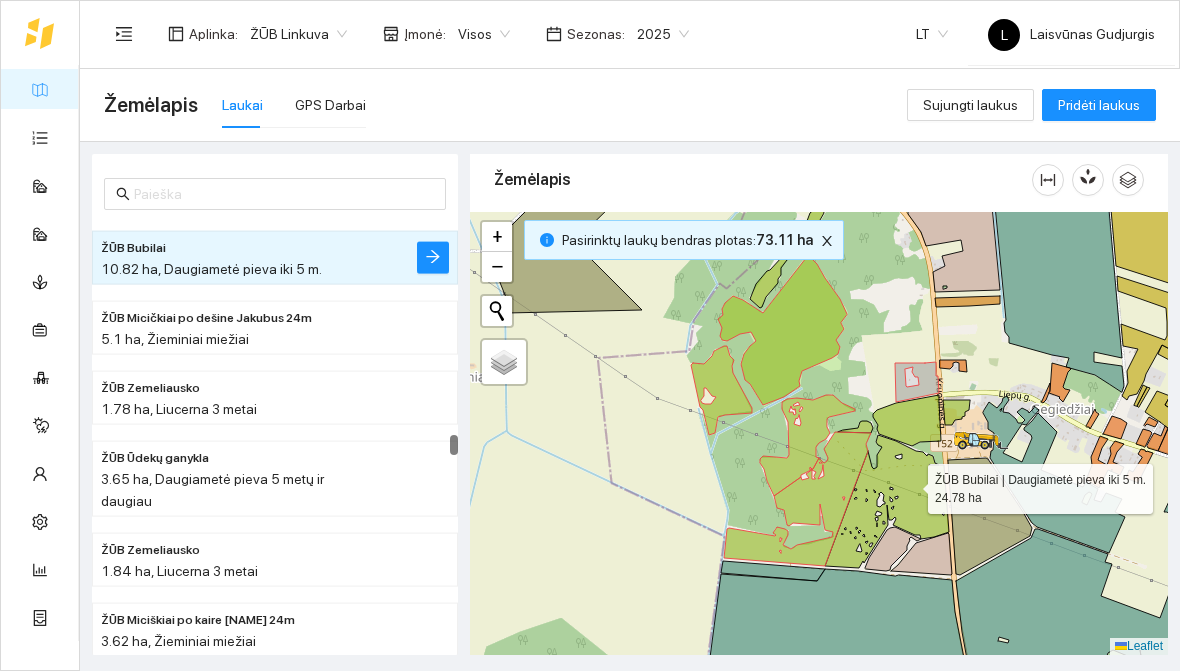 click at bounding box center (887, 501) 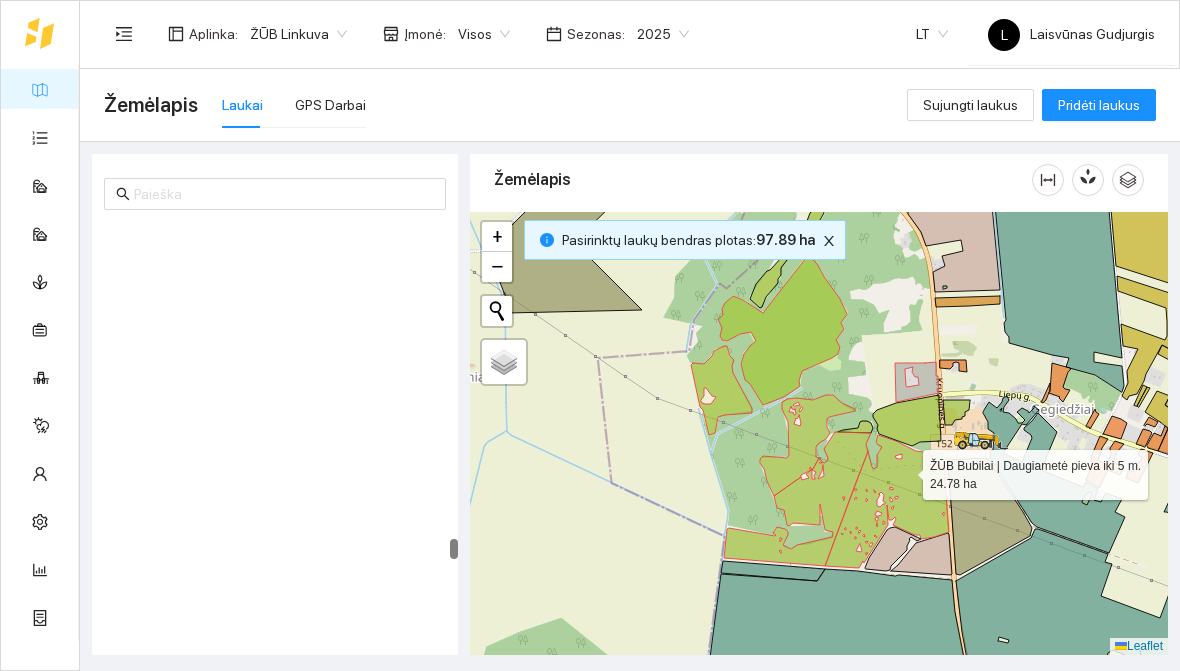 scroll, scrollTop: 15638, scrollLeft: 0, axis: vertical 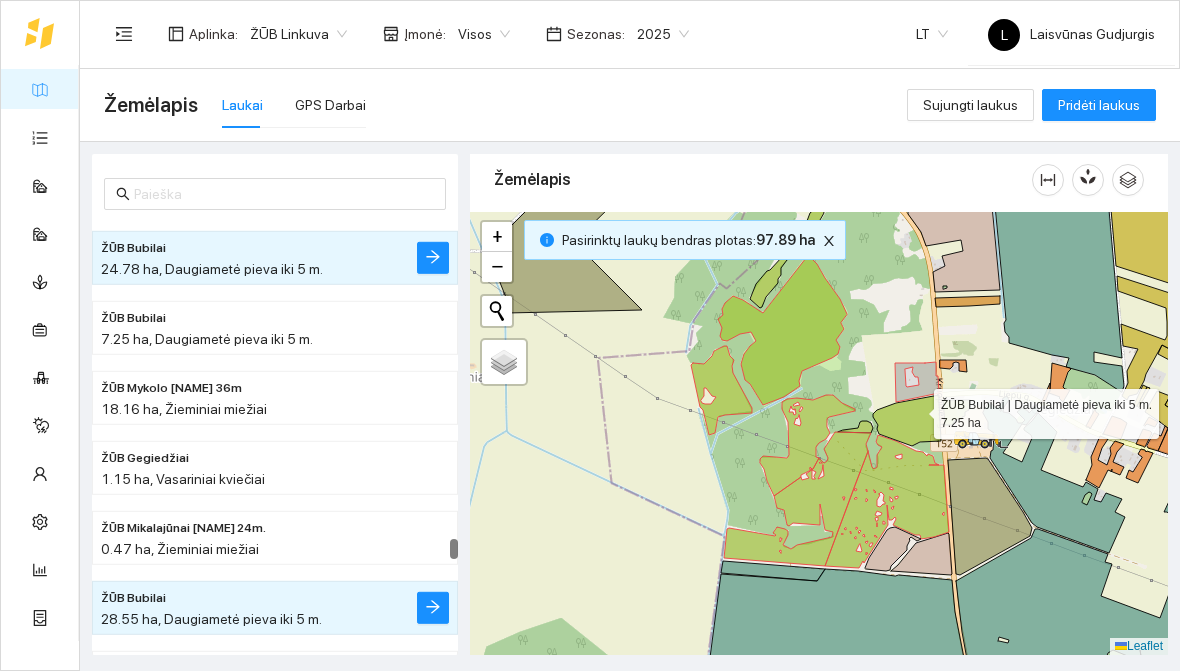 click at bounding box center [907, 420] 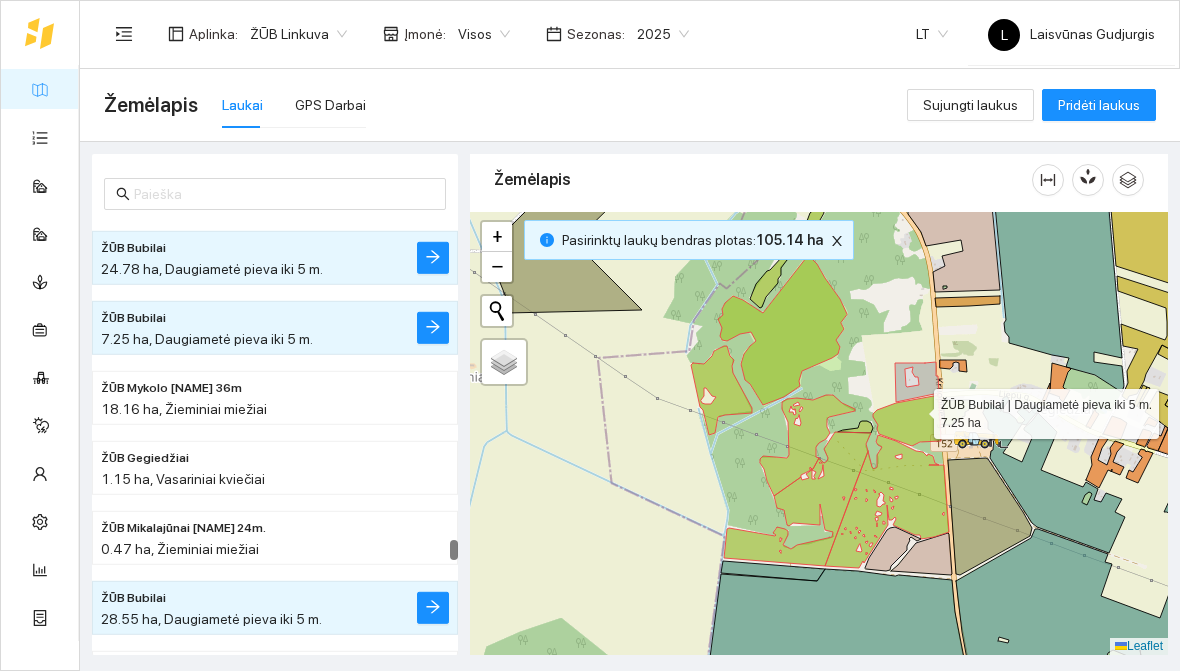 scroll, scrollTop: 15708, scrollLeft: 0, axis: vertical 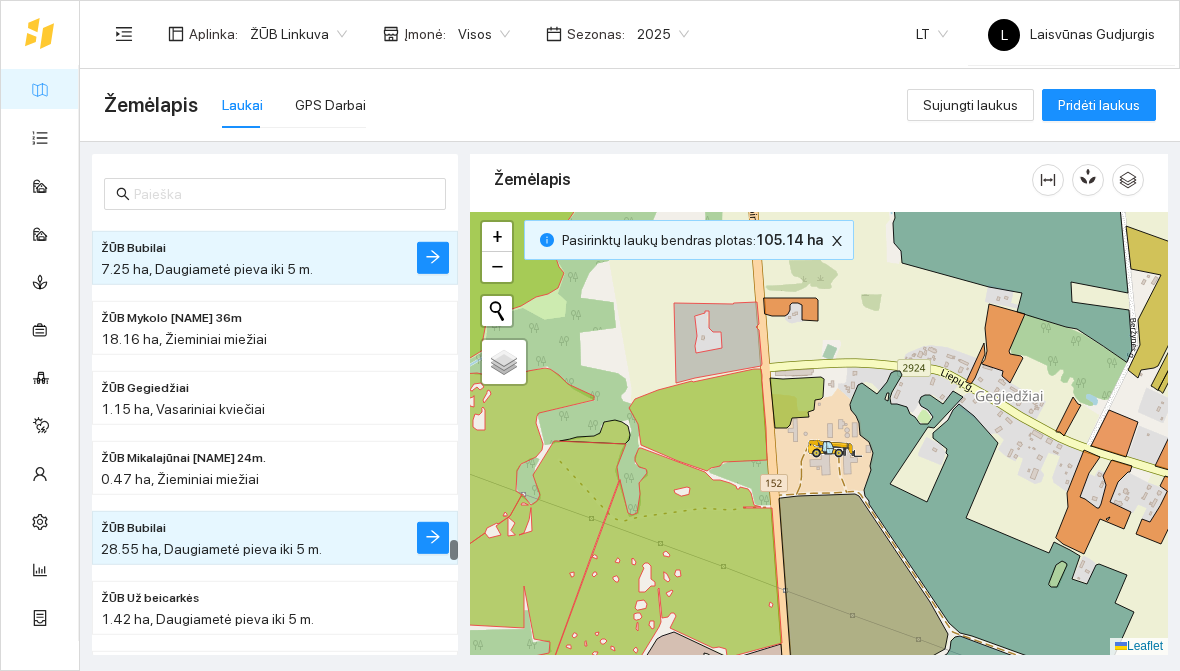 click at bounding box center [819, 433] 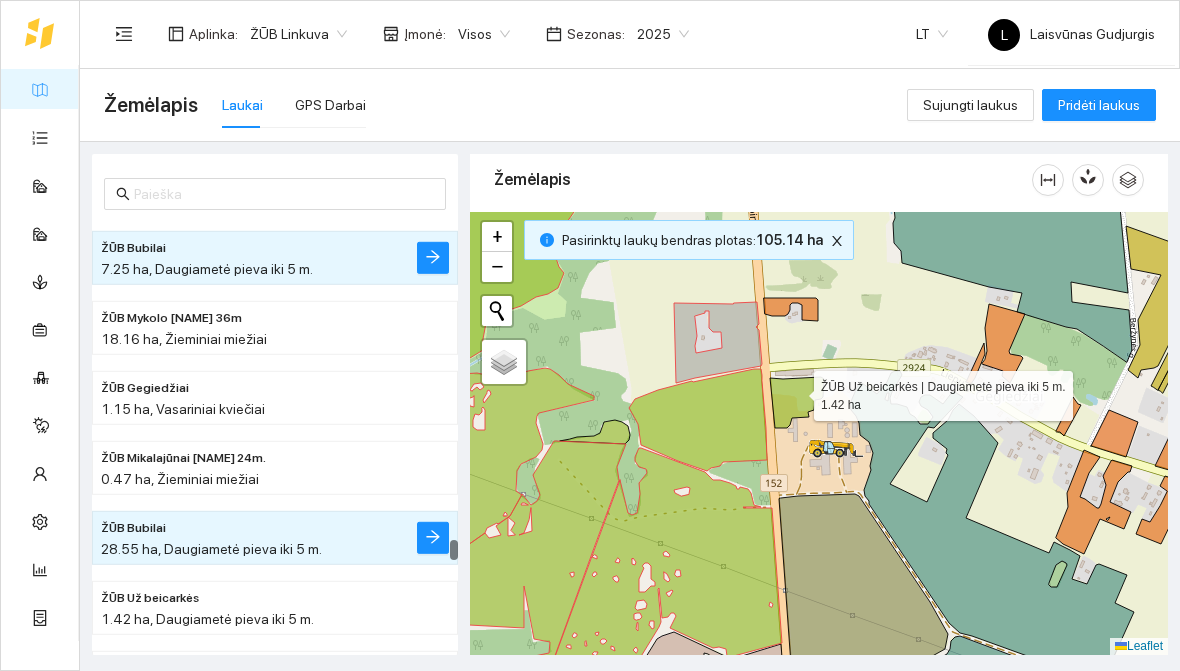 click at bounding box center [797, 402] 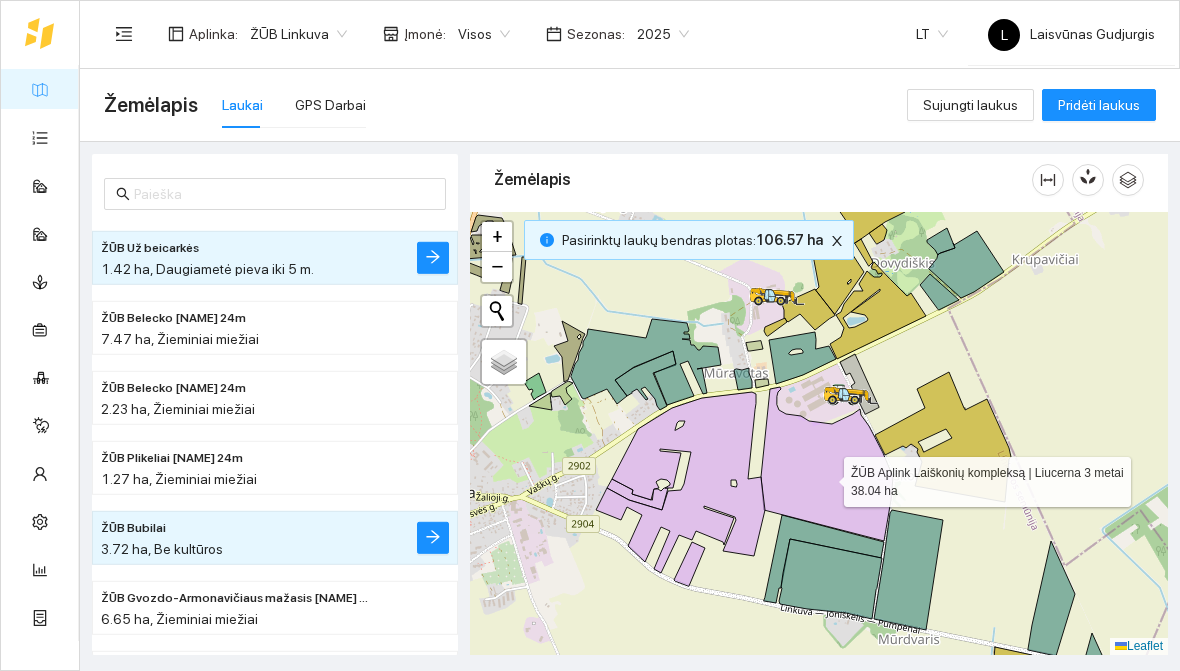 click at bounding box center (827, 464) 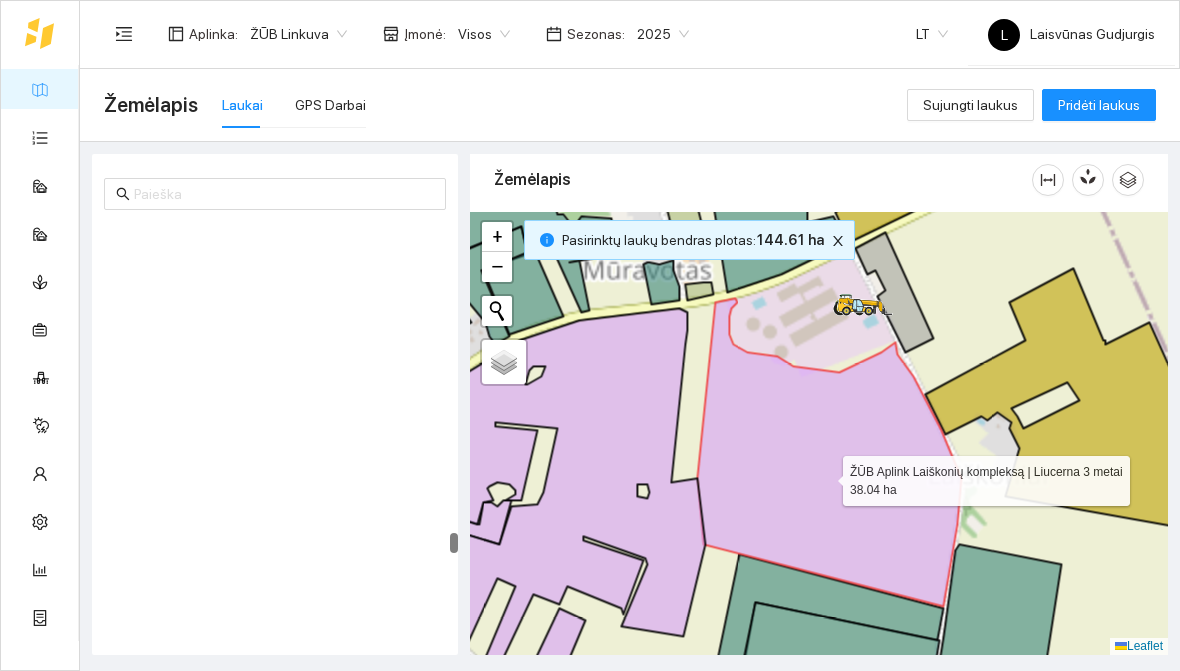 scroll, scrollTop: 15359, scrollLeft: 0, axis: vertical 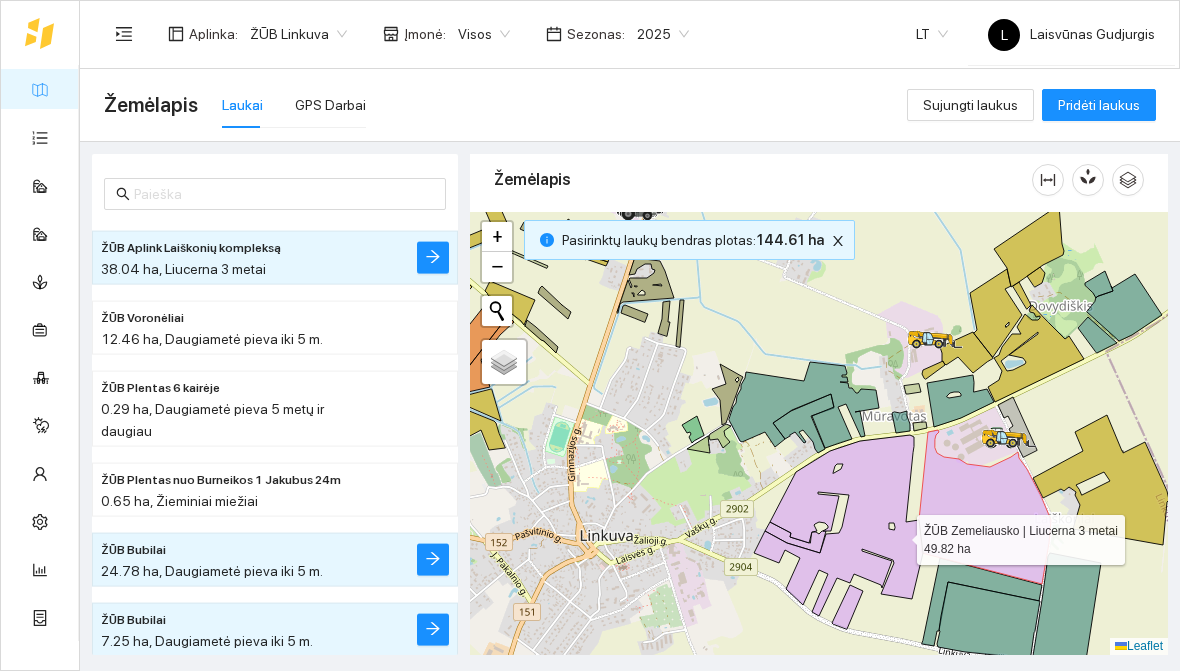 click at bounding box center (838, 525) 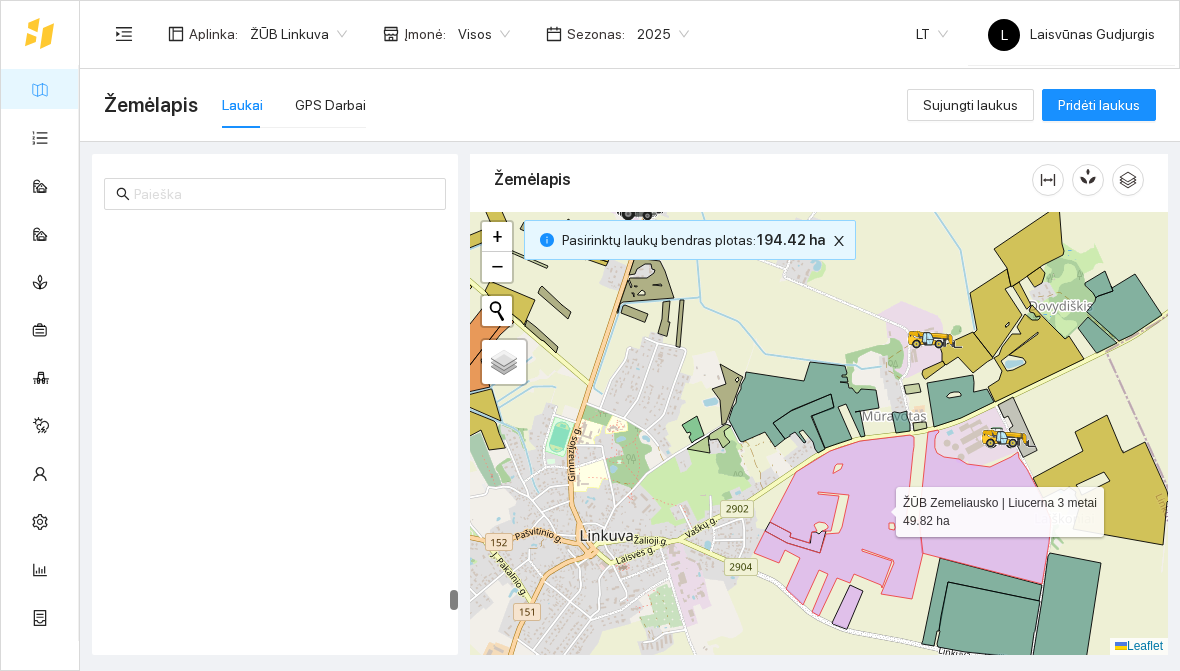 scroll, scrollTop: 18157, scrollLeft: 0, axis: vertical 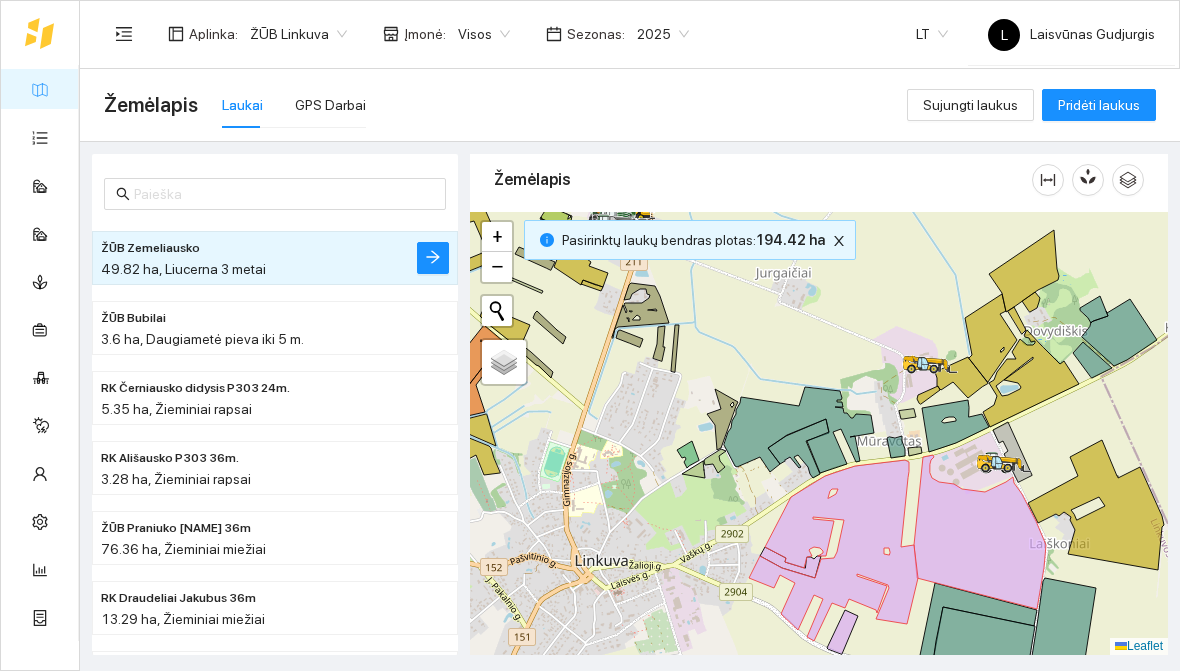 click at bounding box center (819, 433) 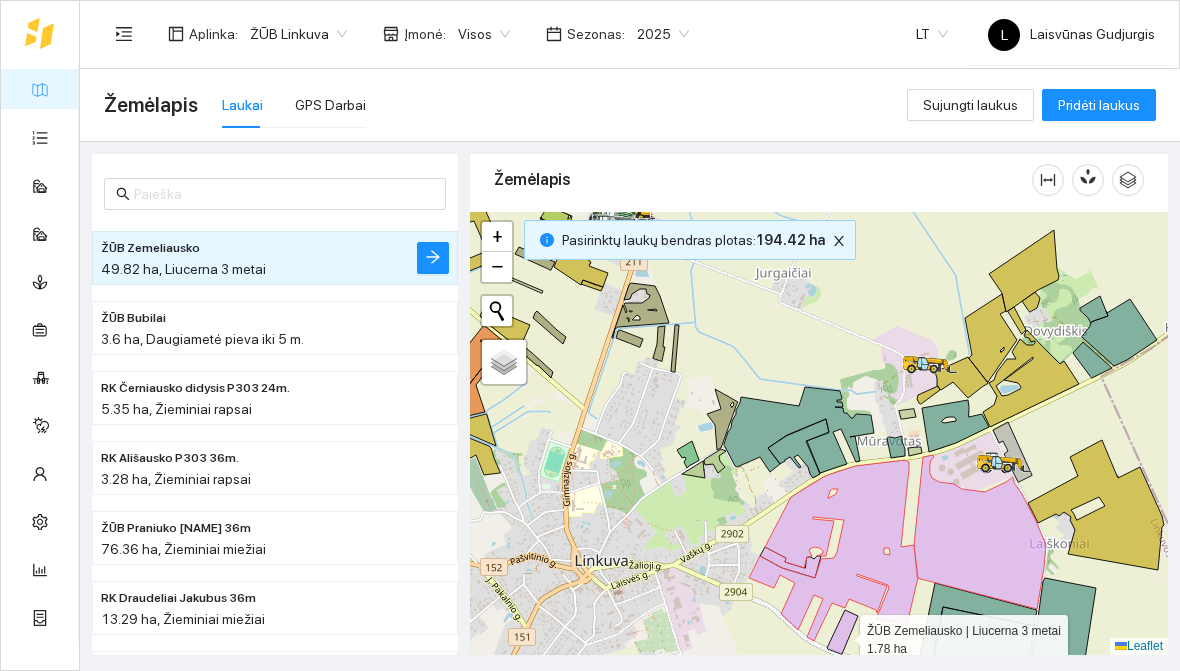 click at bounding box center (842, 632) 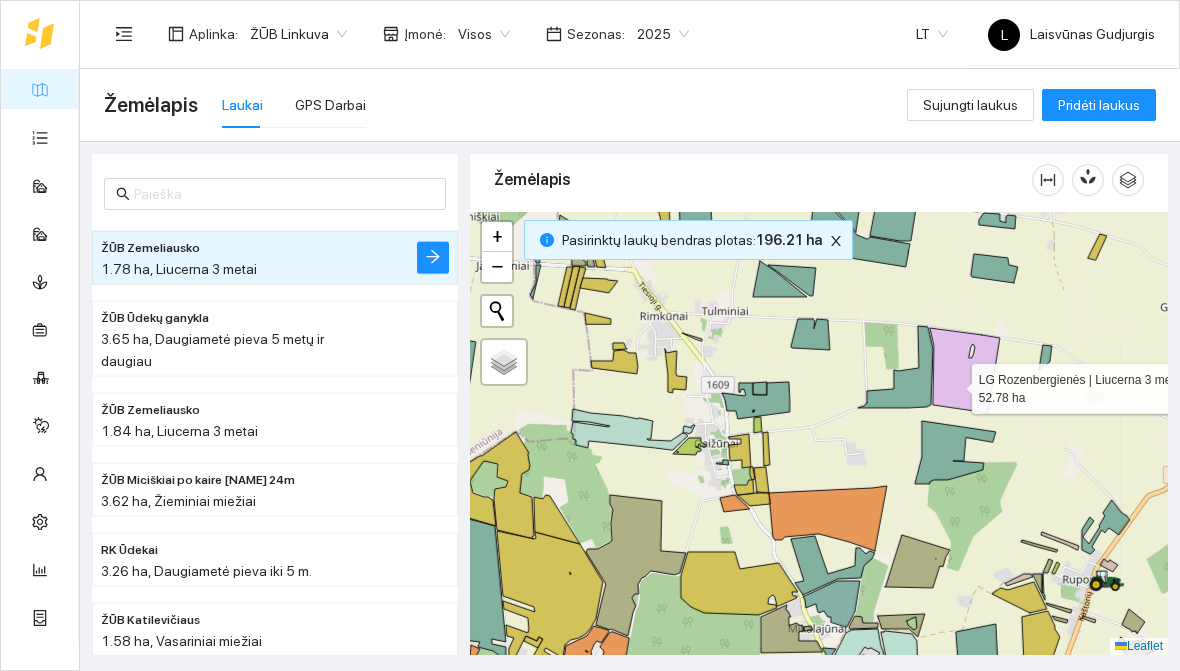 click at bounding box center [965, 370] 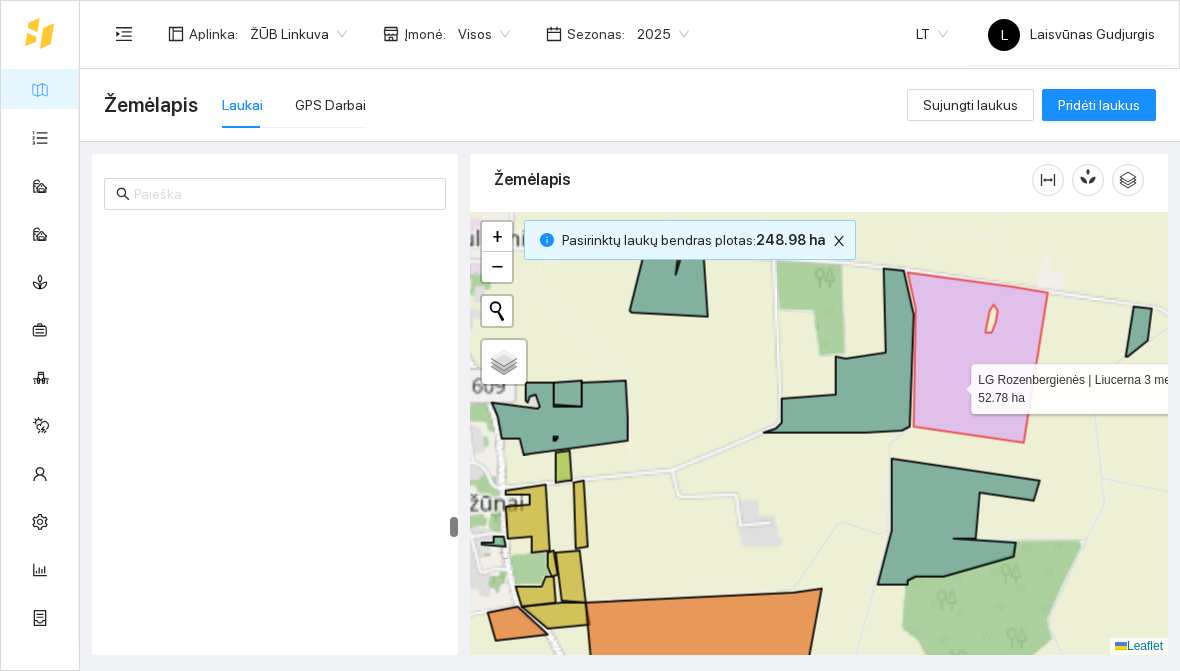 scroll, scrollTop: 14592, scrollLeft: 0, axis: vertical 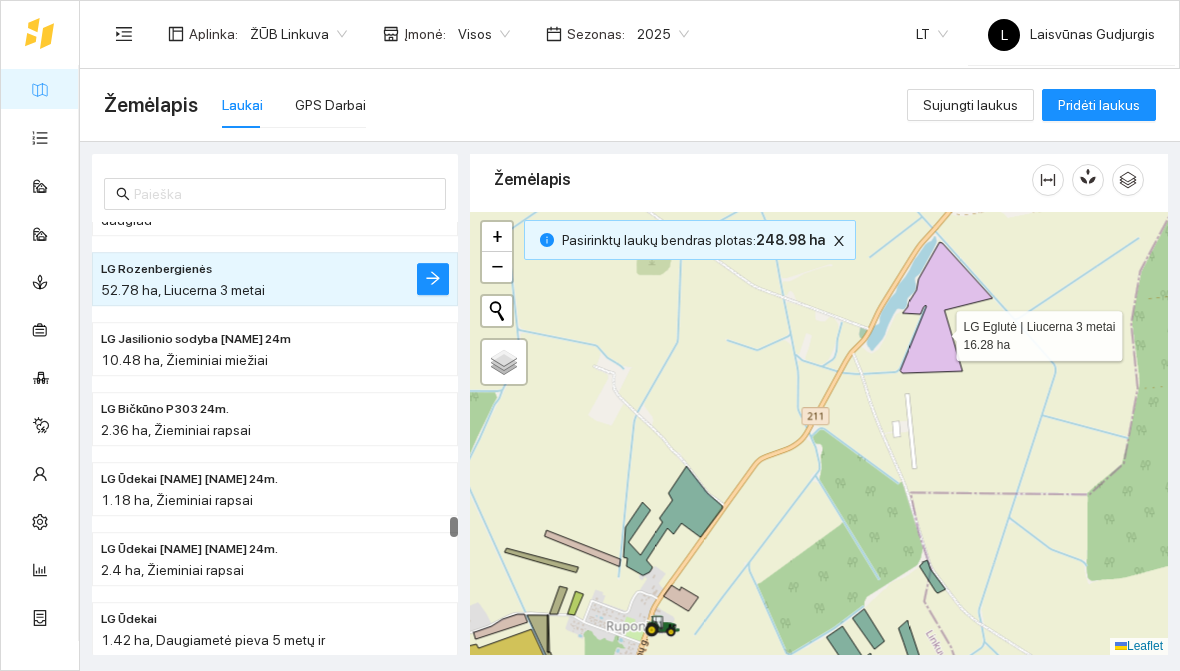 click at bounding box center [946, 307] 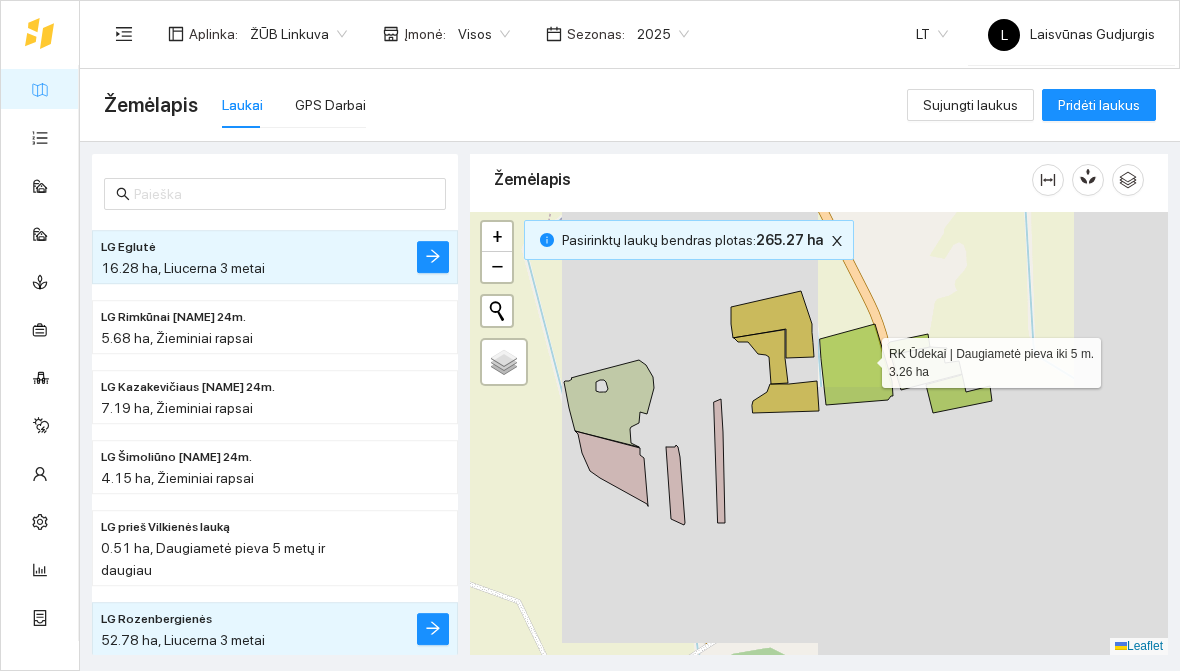 click at bounding box center (856, 364) 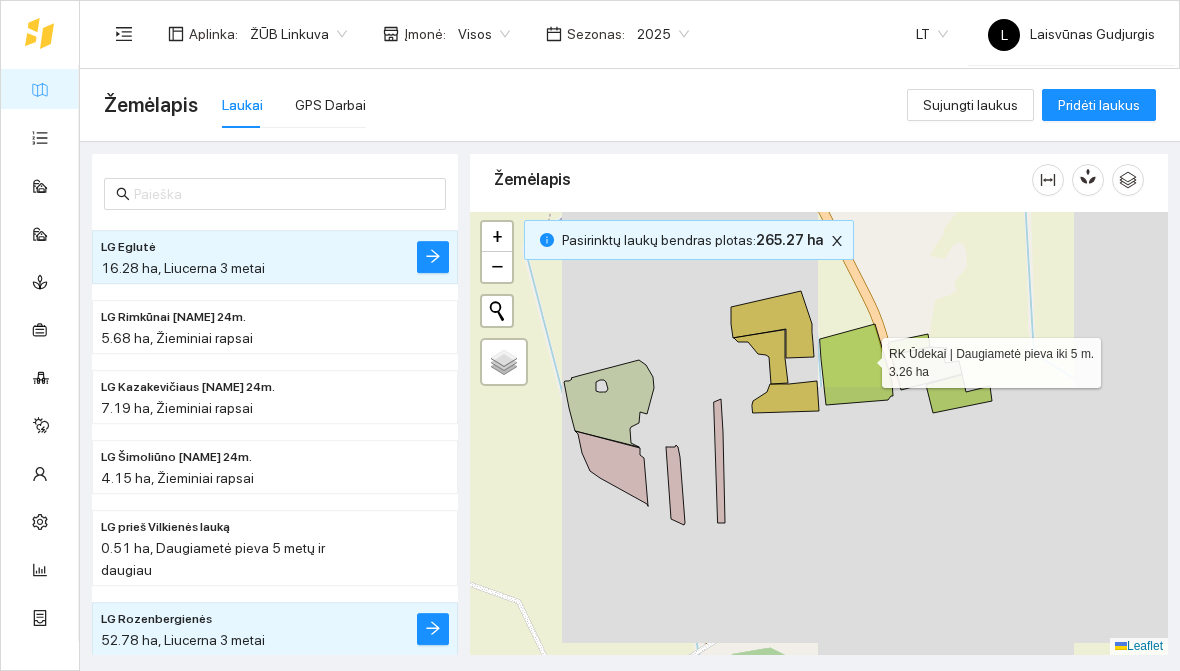 scroll, scrollTop: 10961, scrollLeft: 0, axis: vertical 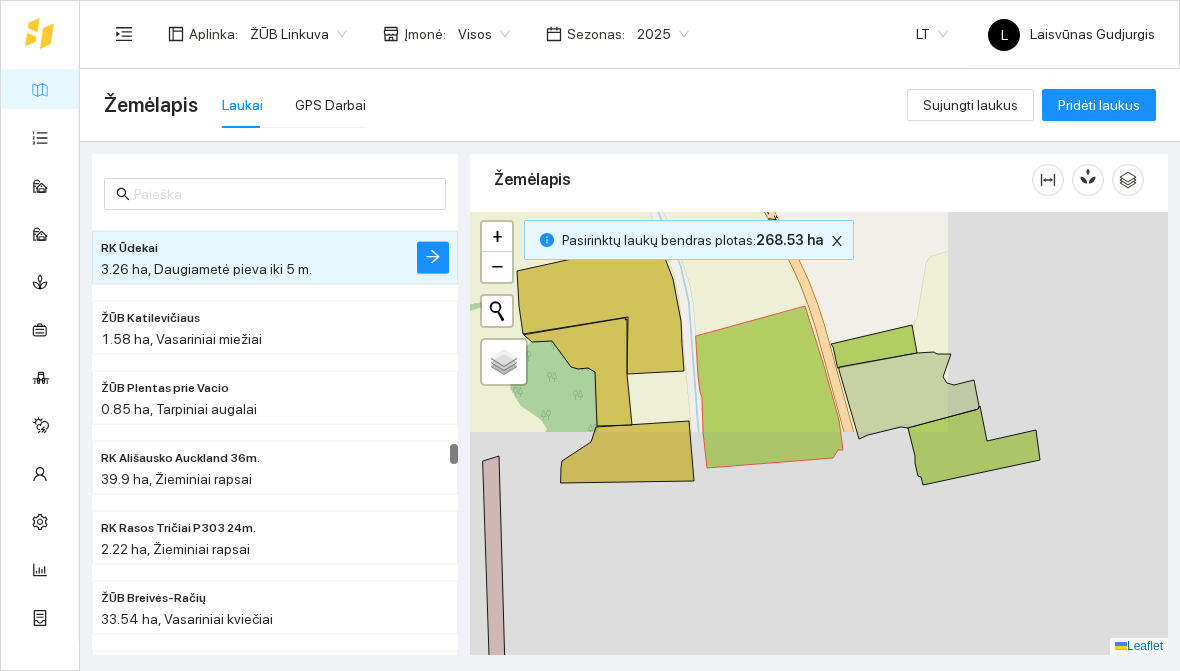 click at bounding box center (819, 433) 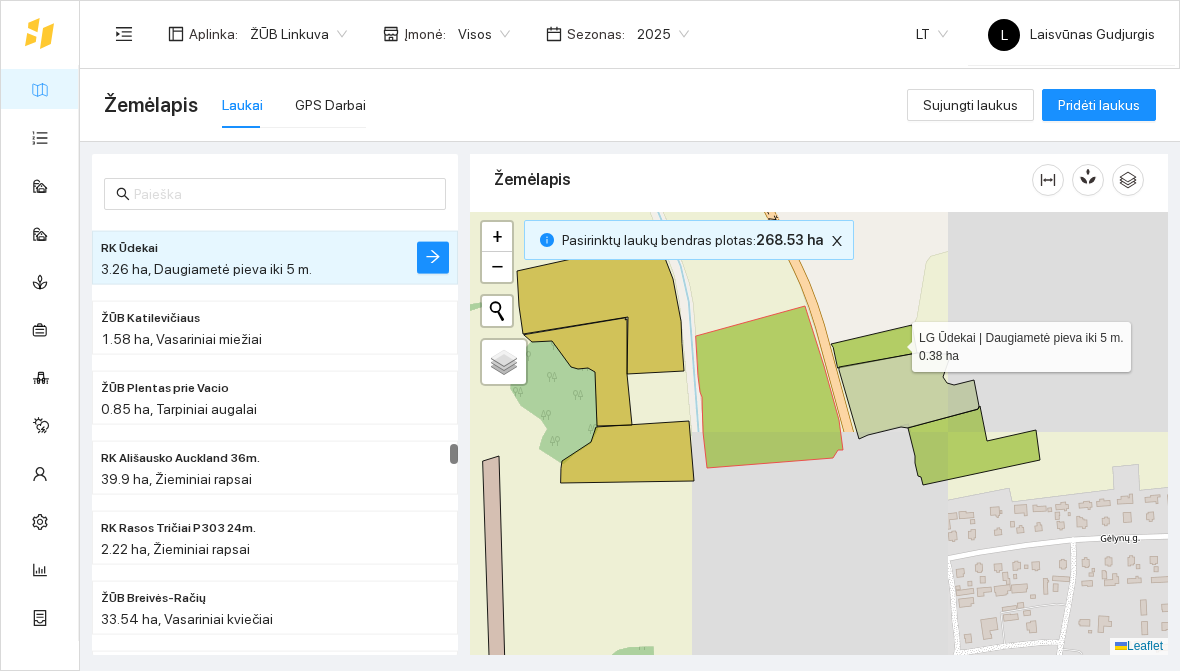 click at bounding box center [874, 346] 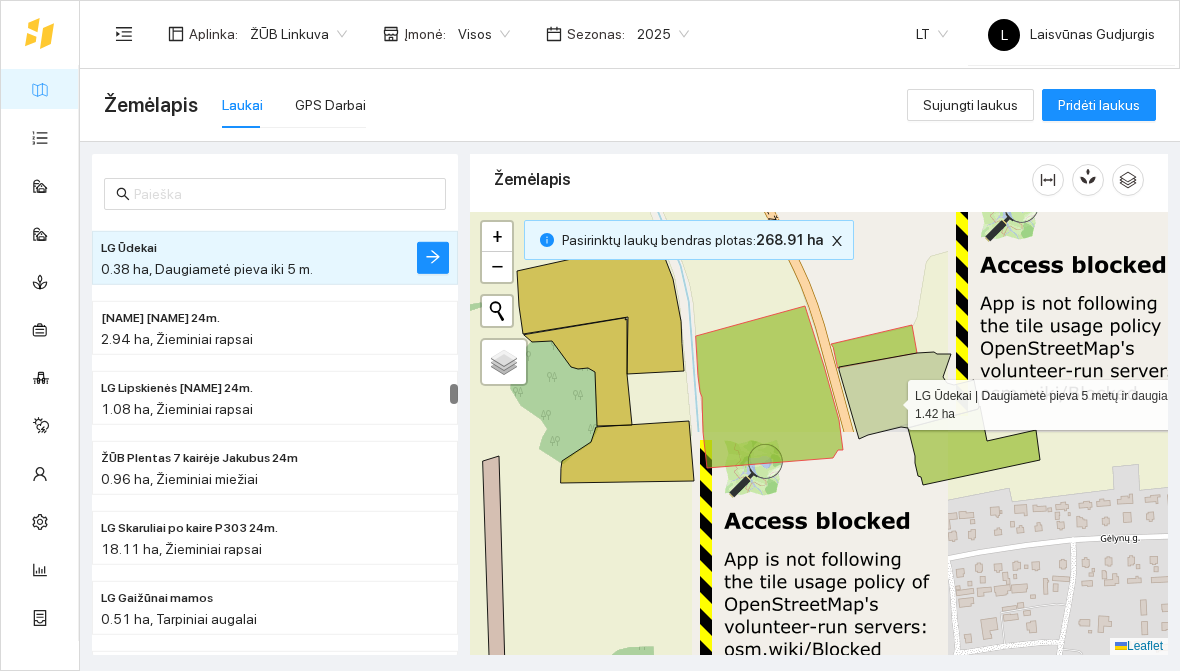 click at bounding box center [909, 395] 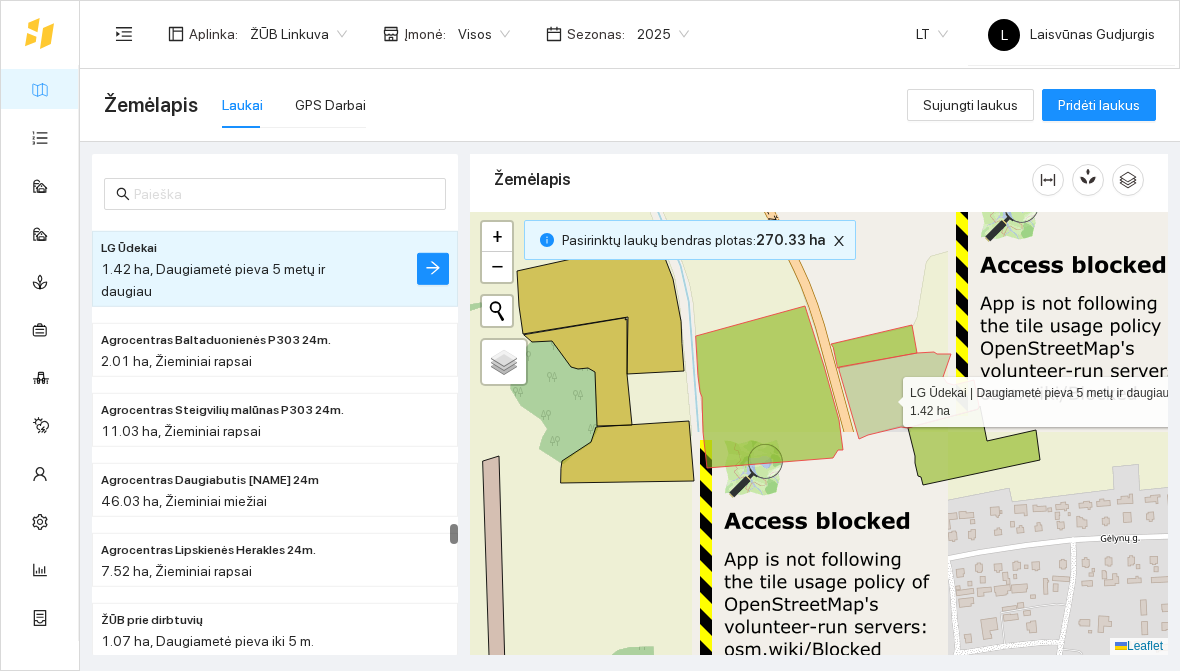 click at bounding box center (974, 445) 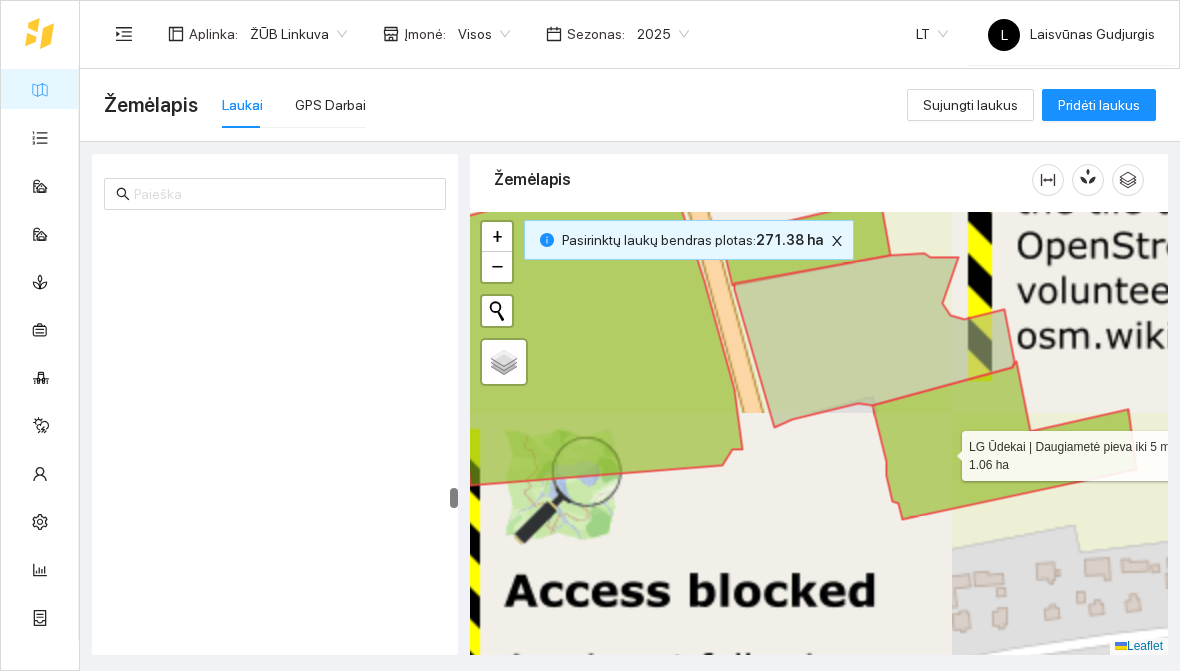 scroll, scrollTop: 13128, scrollLeft: 0, axis: vertical 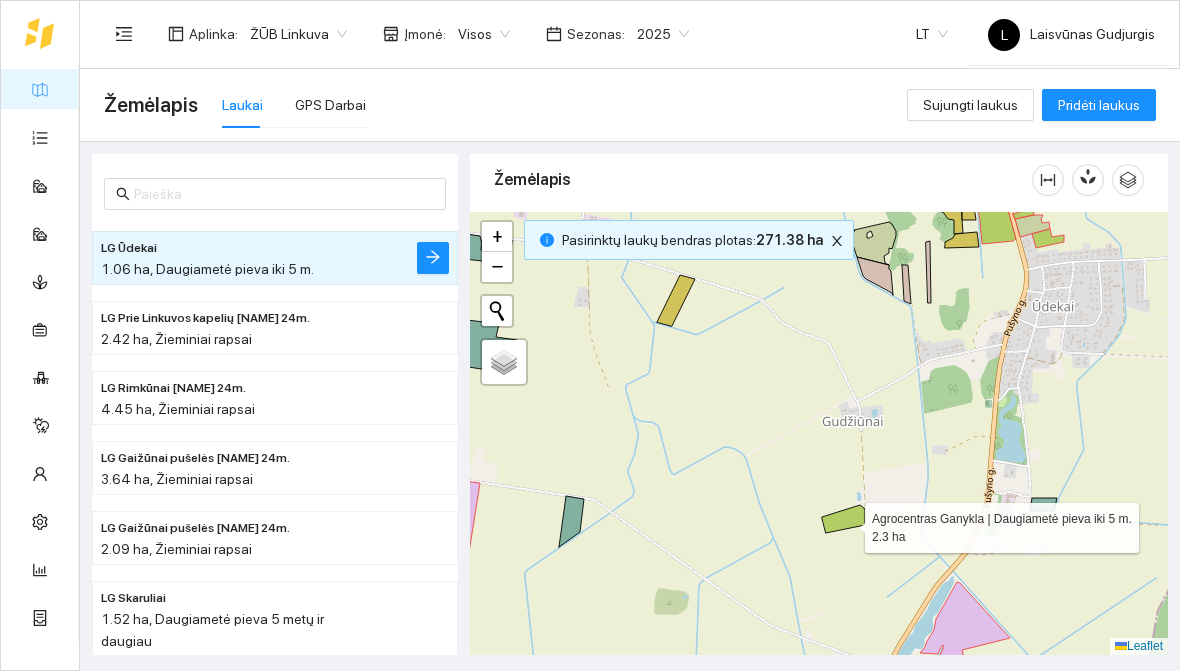 click at bounding box center [819, 433] 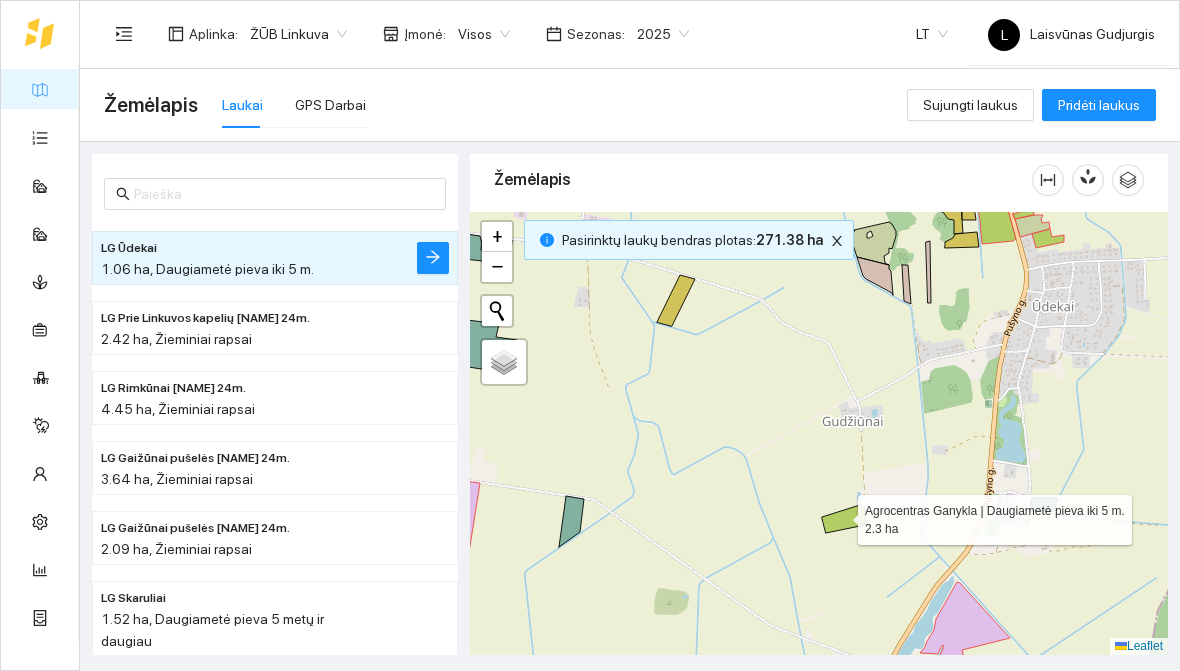 click at bounding box center (843, 519) 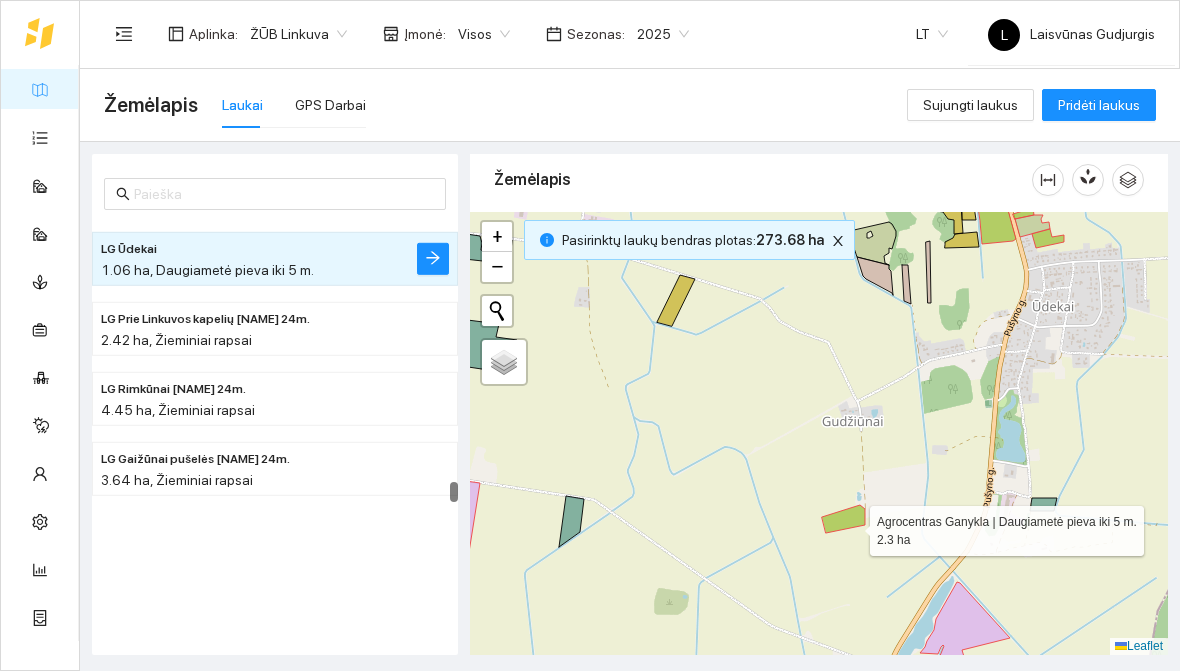 scroll, scrollTop: 12849, scrollLeft: 0, axis: vertical 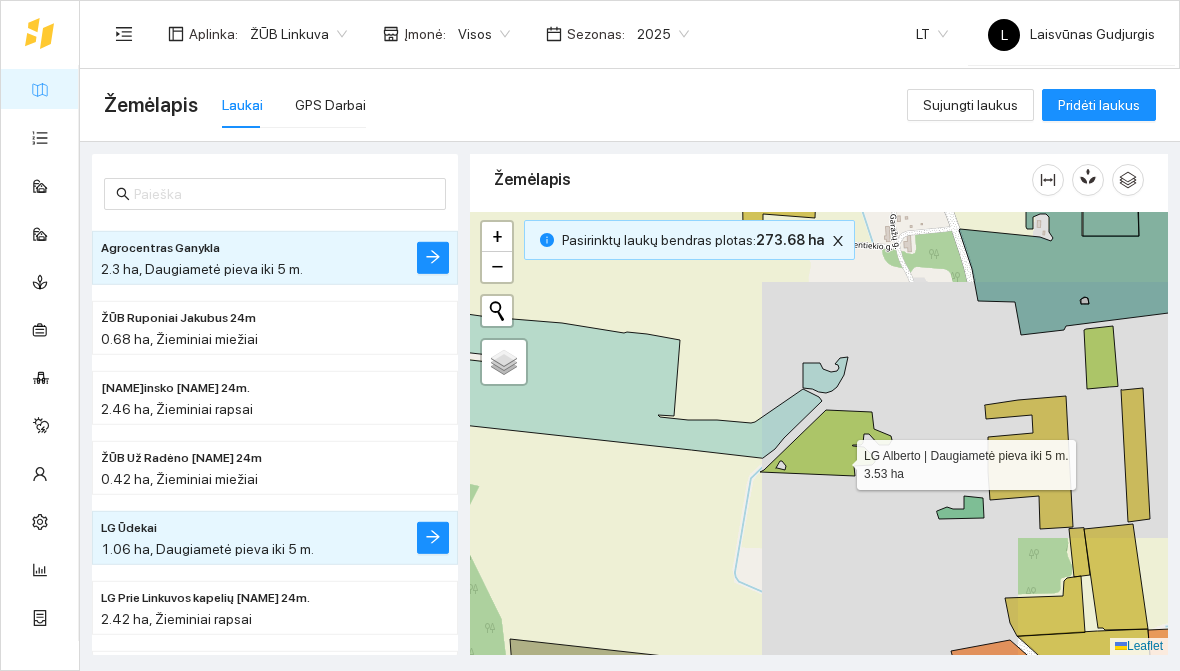 click at bounding box center (826, 443) 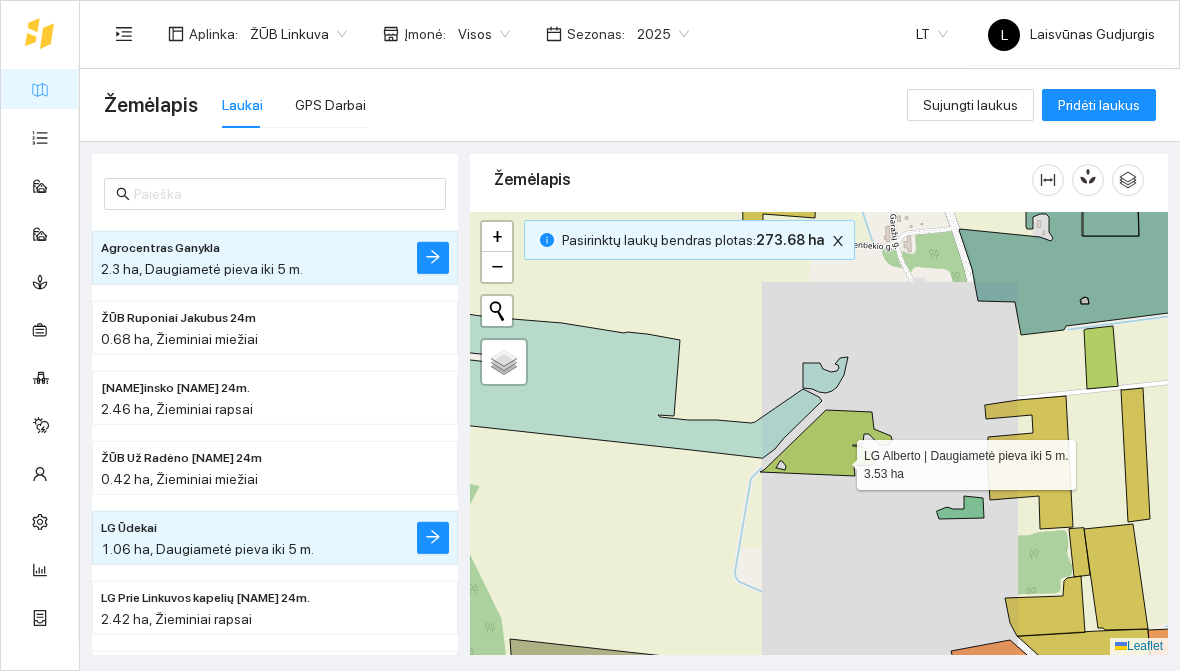 scroll, scrollTop: 13969, scrollLeft: 0, axis: vertical 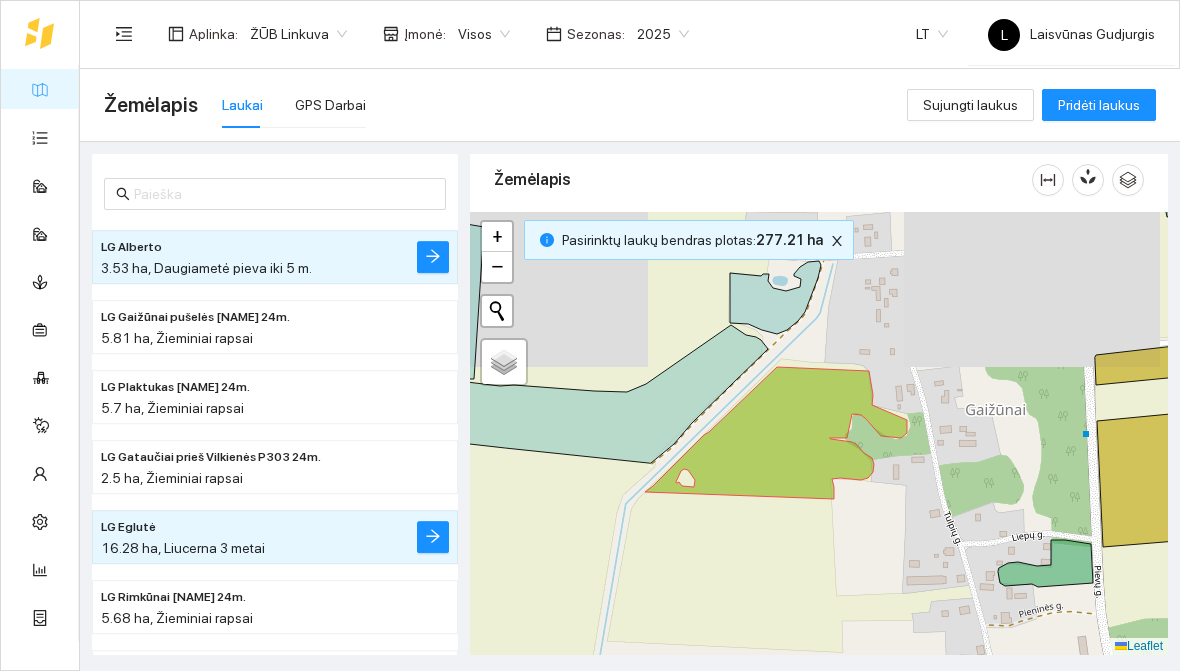 click at bounding box center (819, 433) 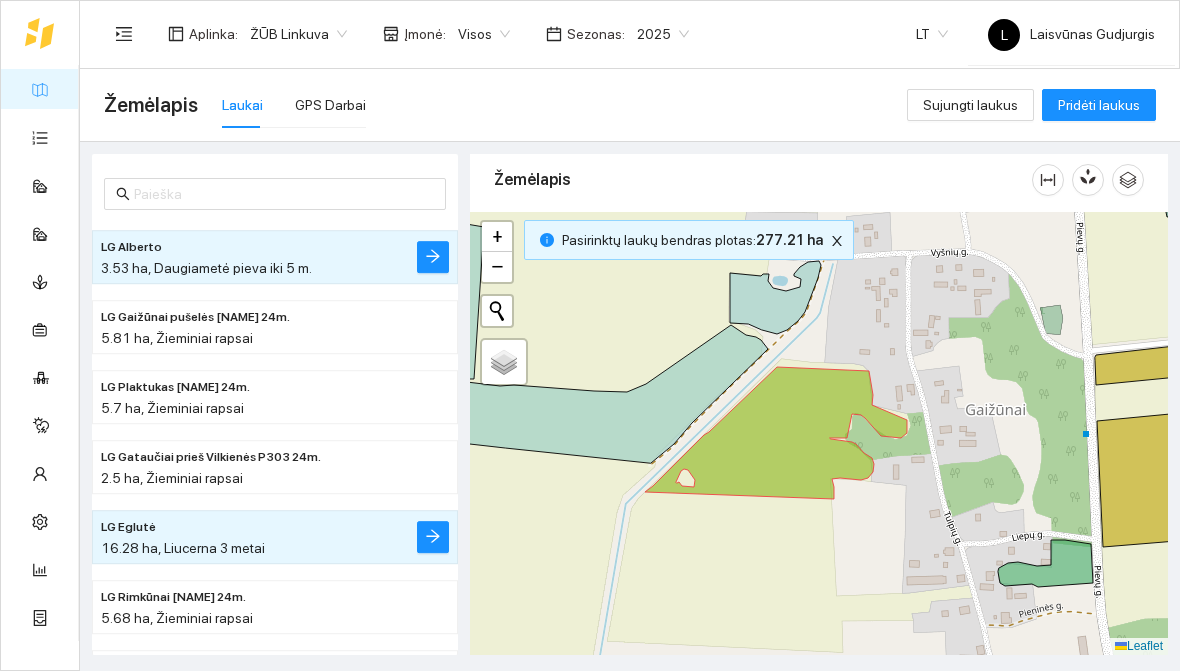 click at bounding box center (819, 433) 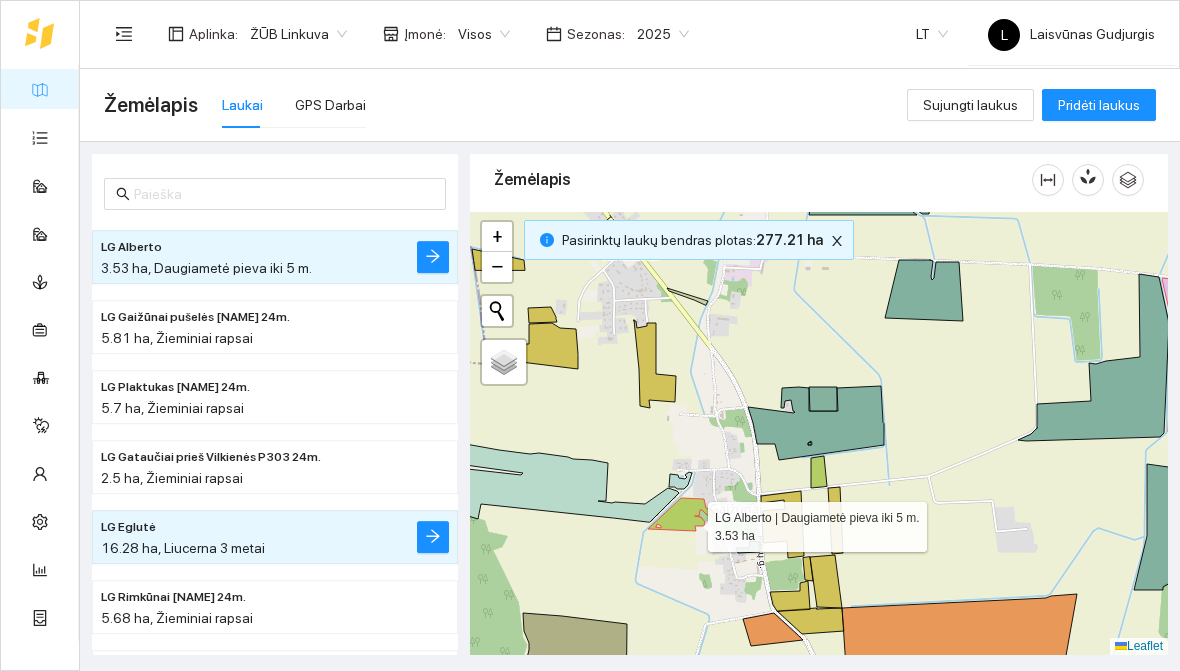 click at bounding box center [681, 514] 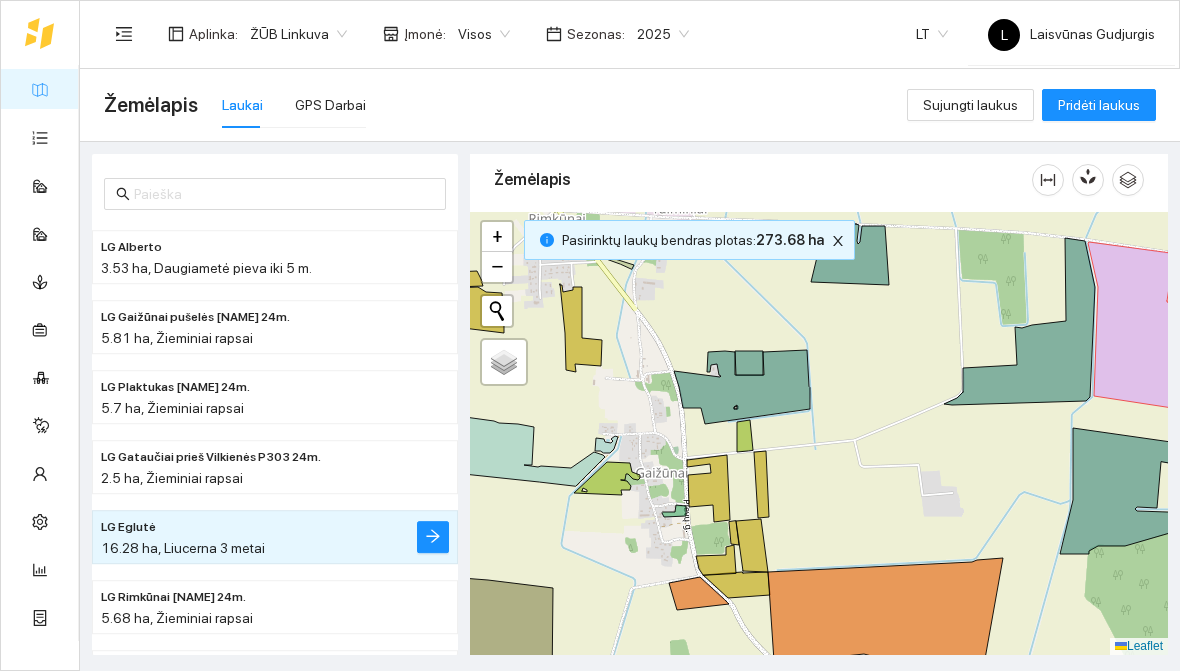 click at bounding box center [819, 433] 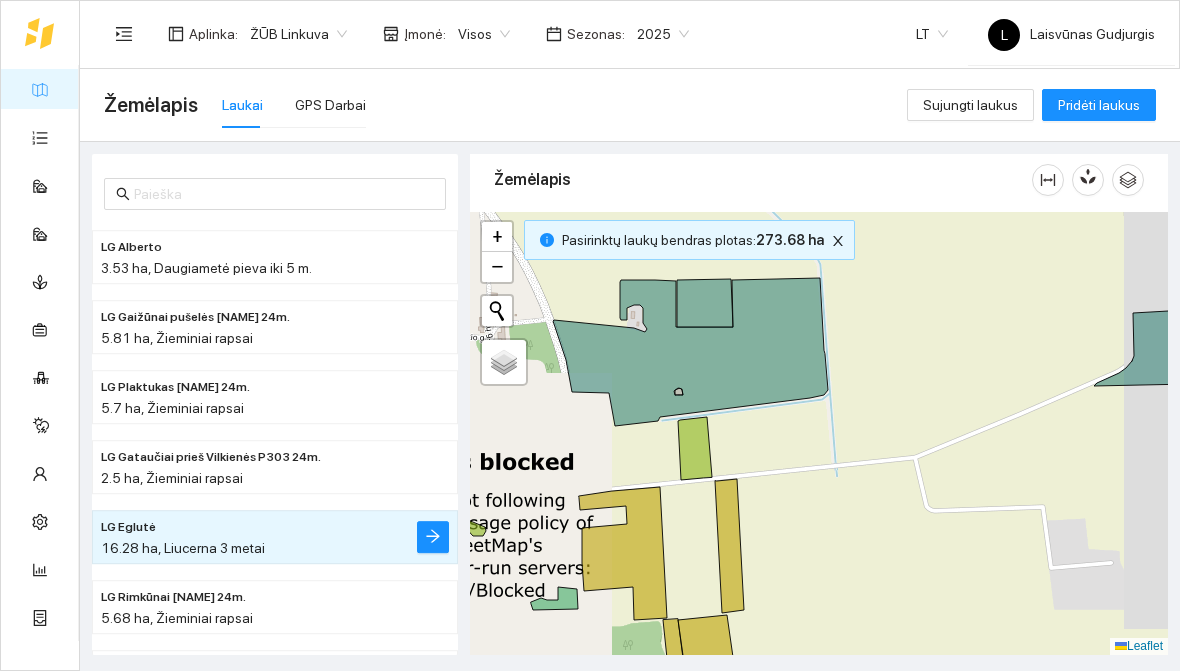 click at bounding box center (819, 433) 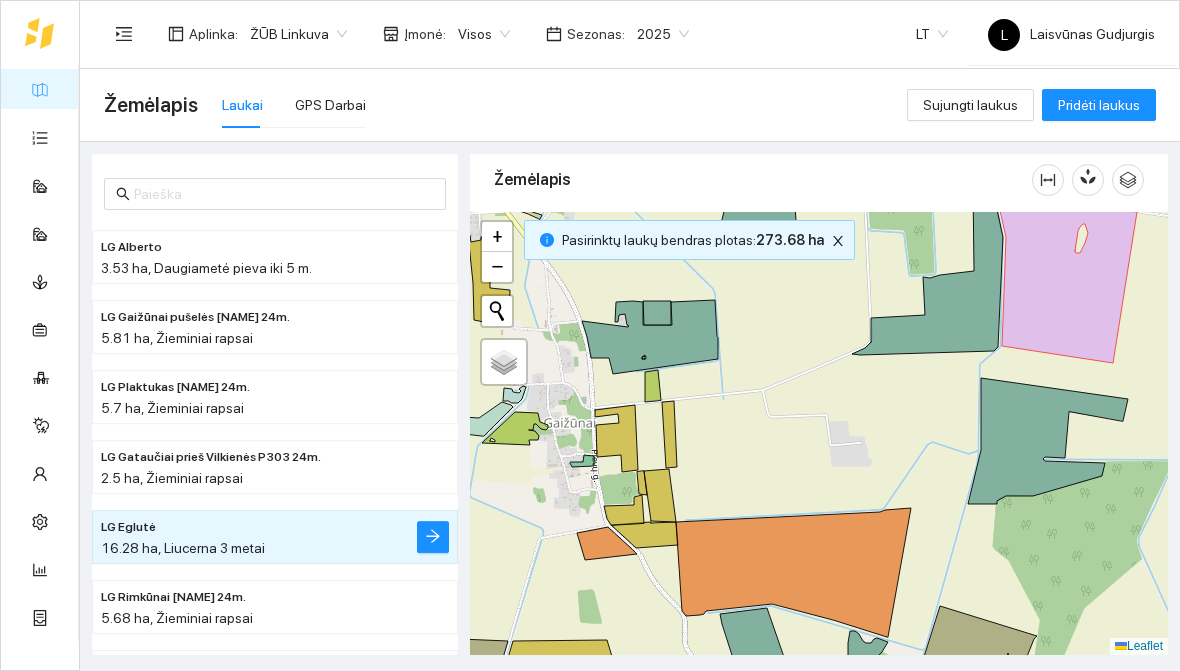 click at bounding box center (819, 433) 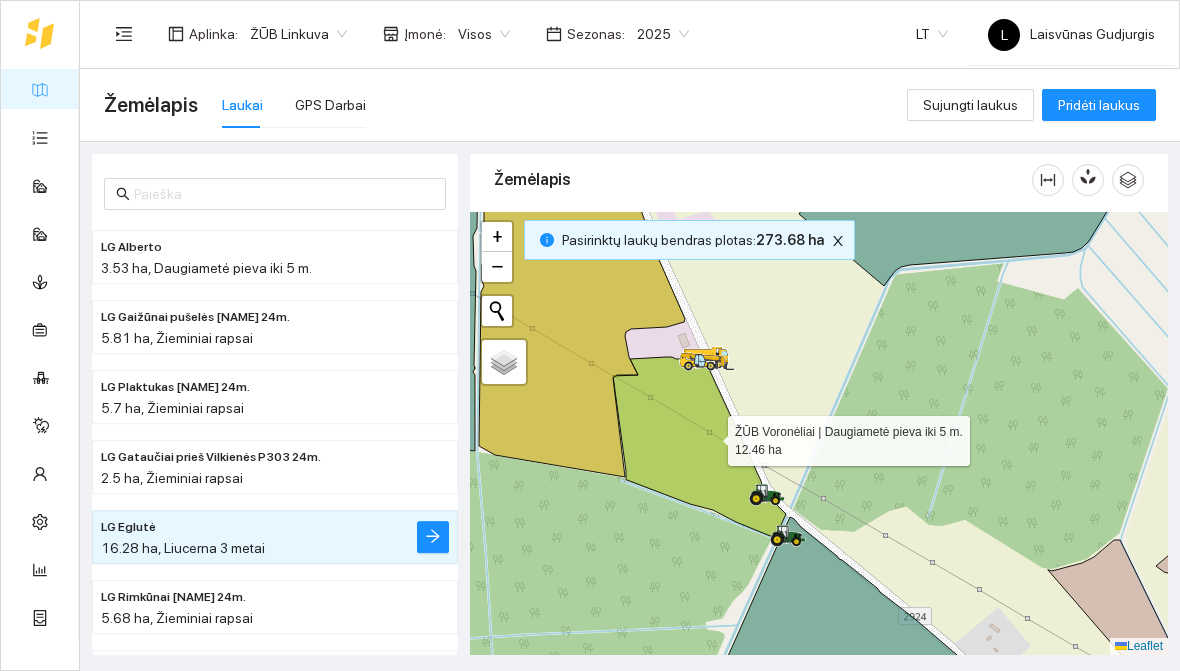 click at bounding box center (699, 446) 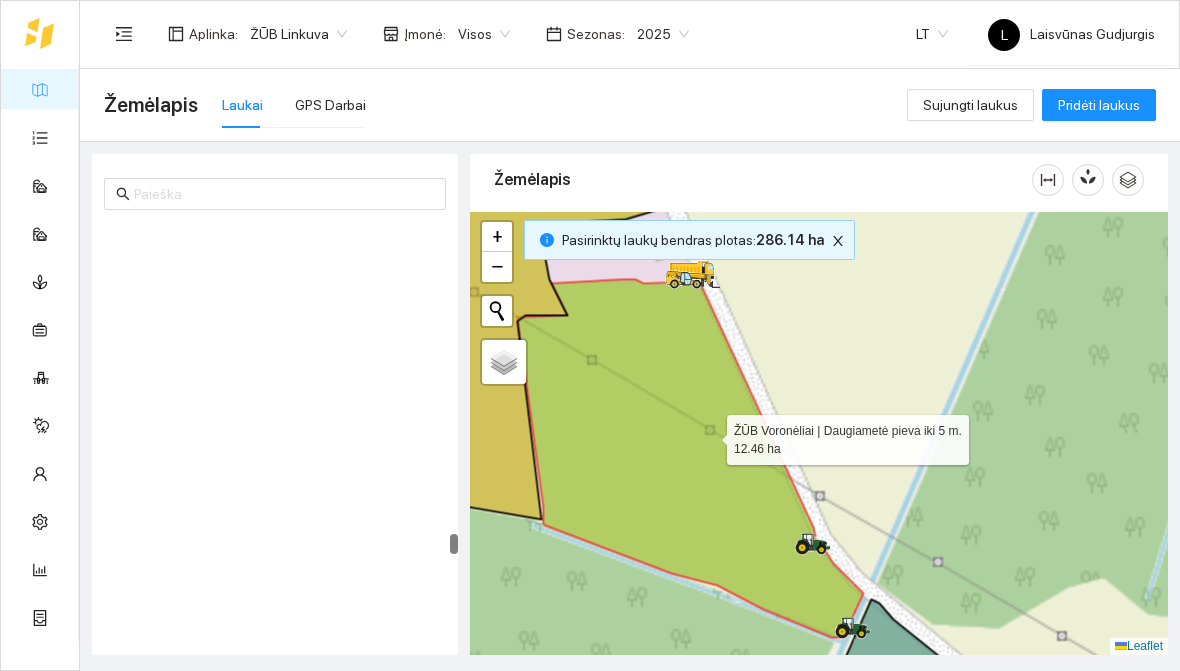 scroll, scrollTop: 15439, scrollLeft: 0, axis: vertical 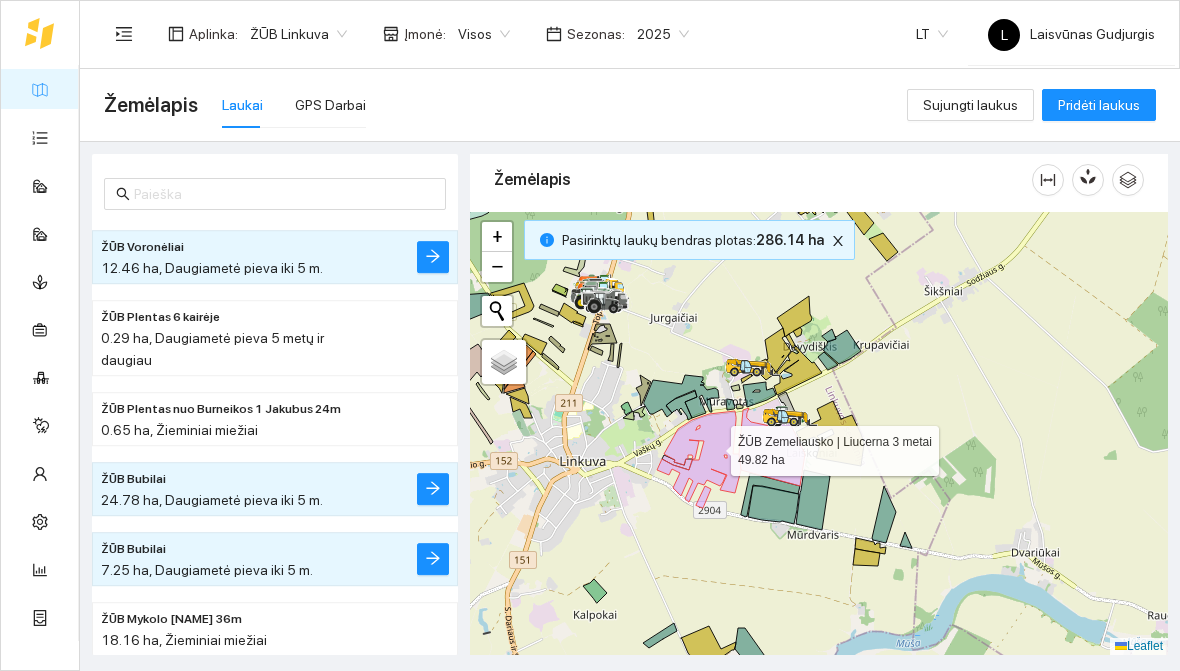 click at bounding box center [699, 456] 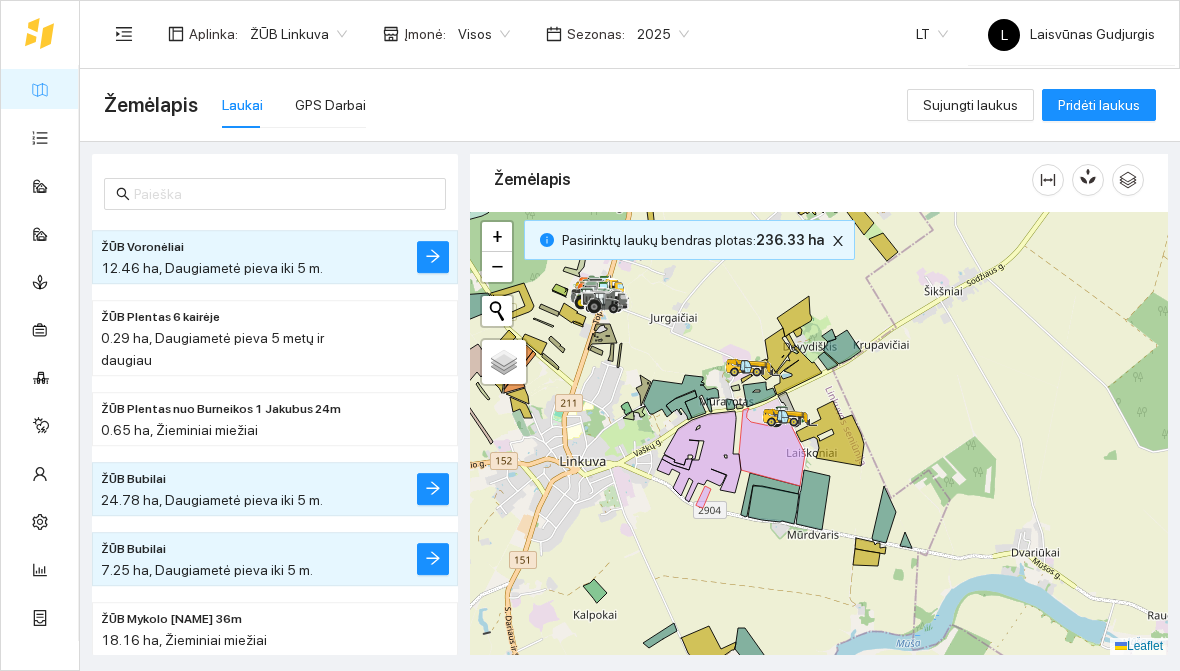 click at bounding box center (819, 433) 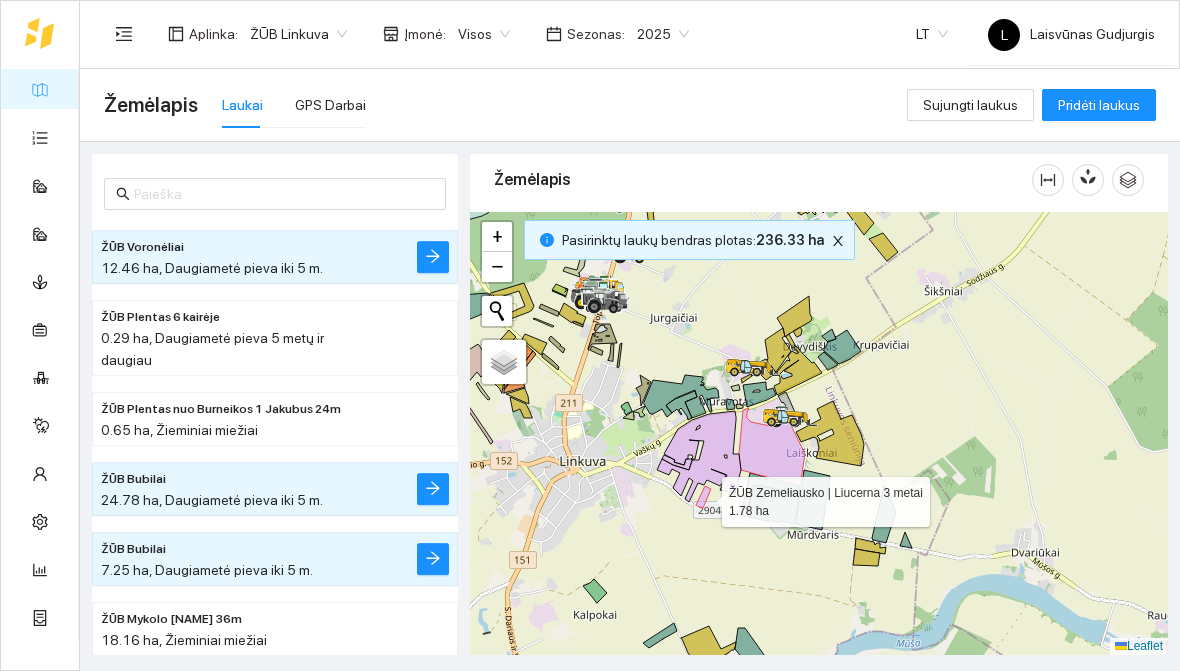 click at bounding box center [703, 497] 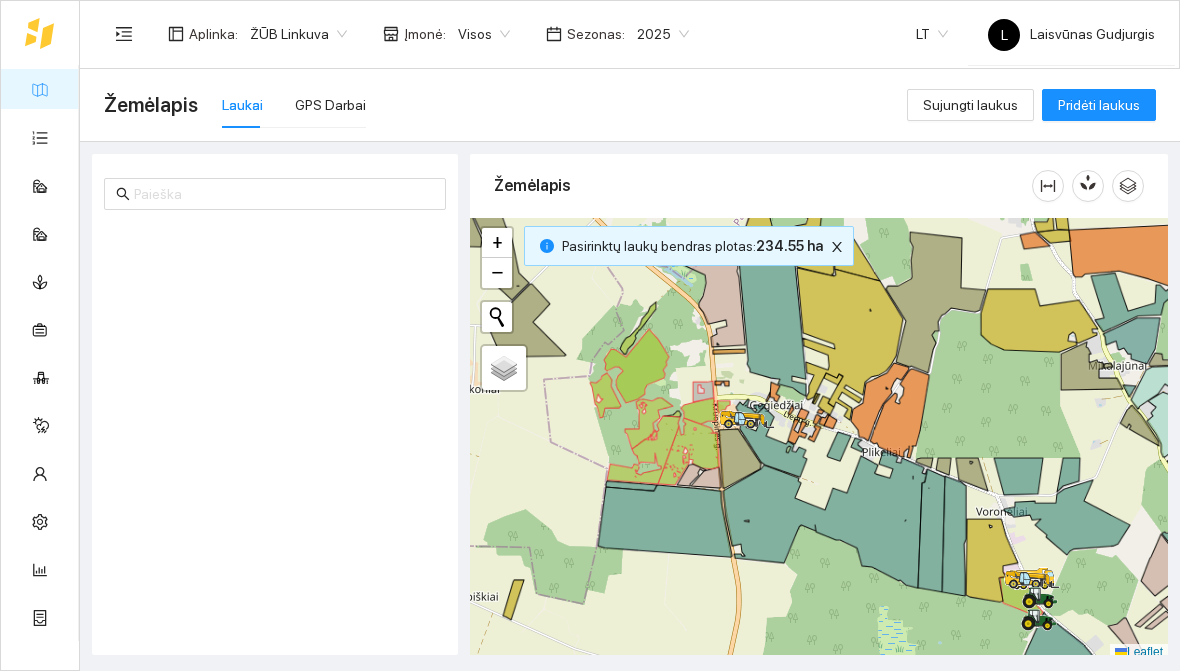 scroll, scrollTop: 0, scrollLeft: 0, axis: both 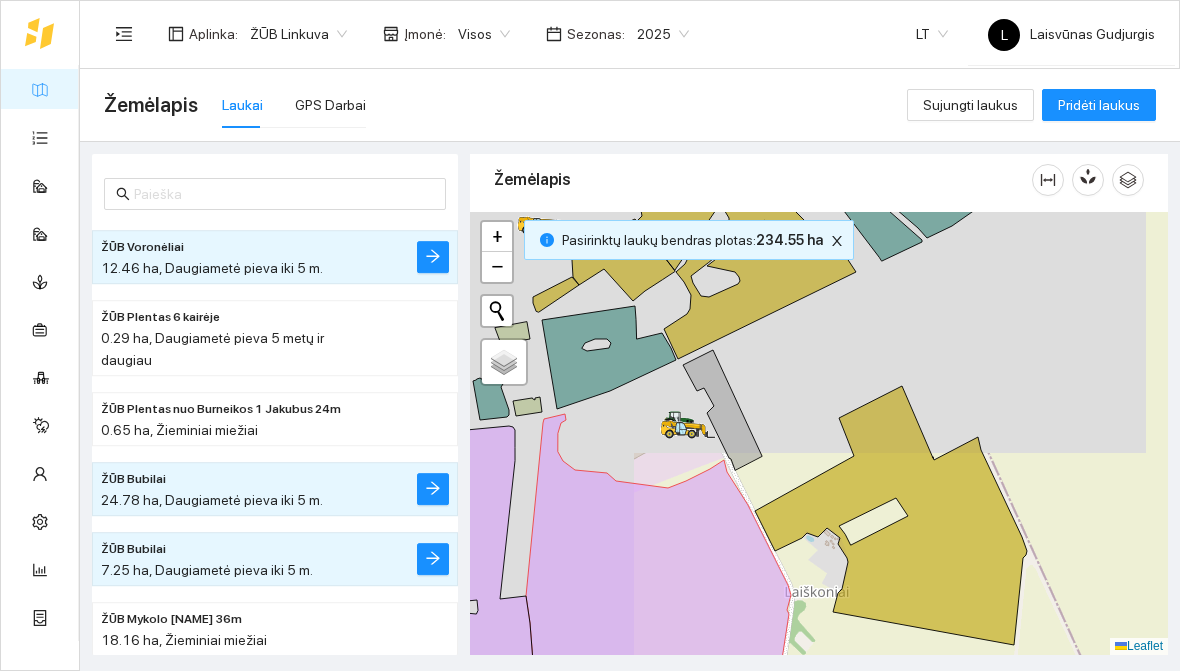 click at bounding box center [819, 433] 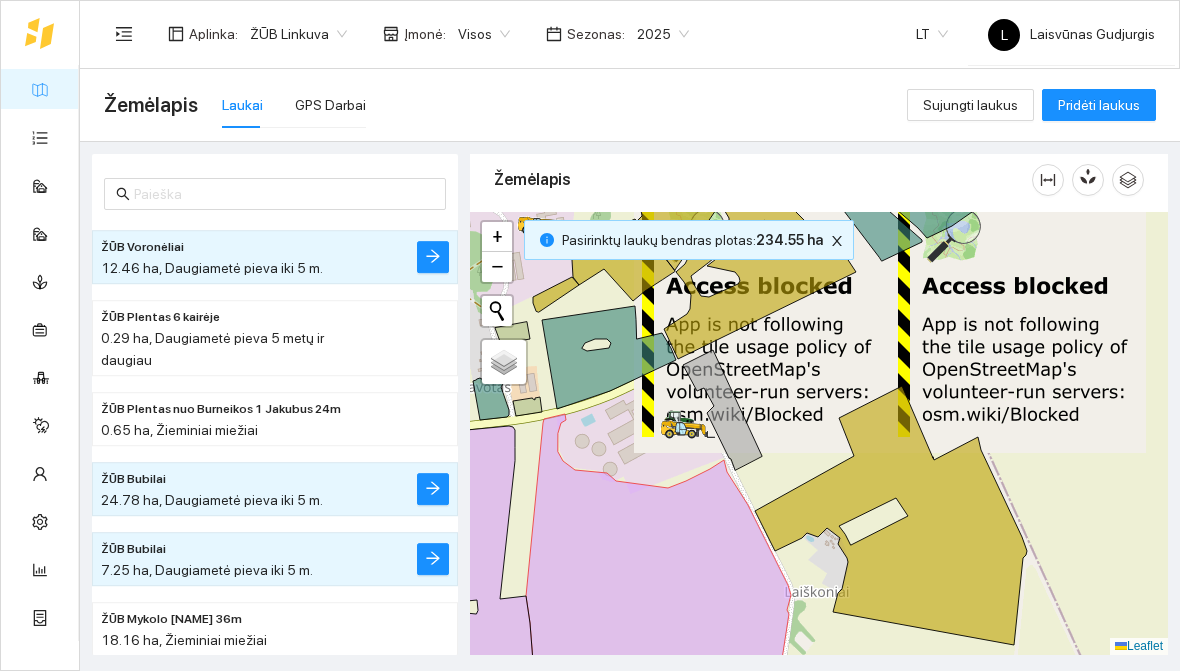 click at bounding box center (819, 433) 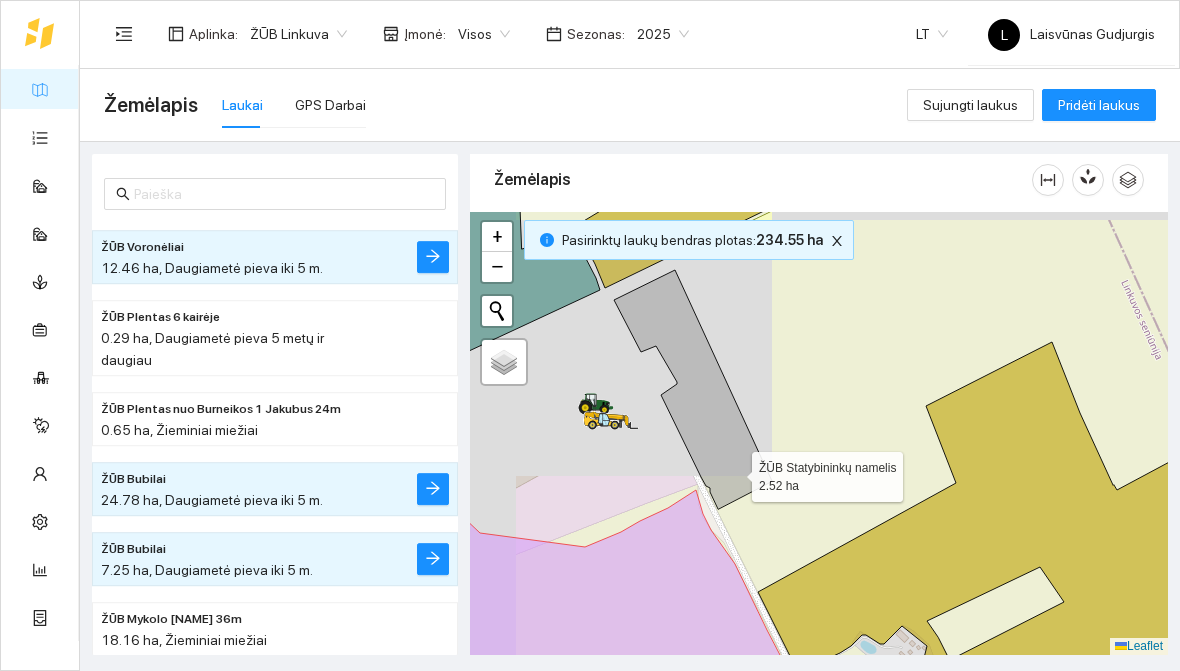 click at bounding box center (693, 389) 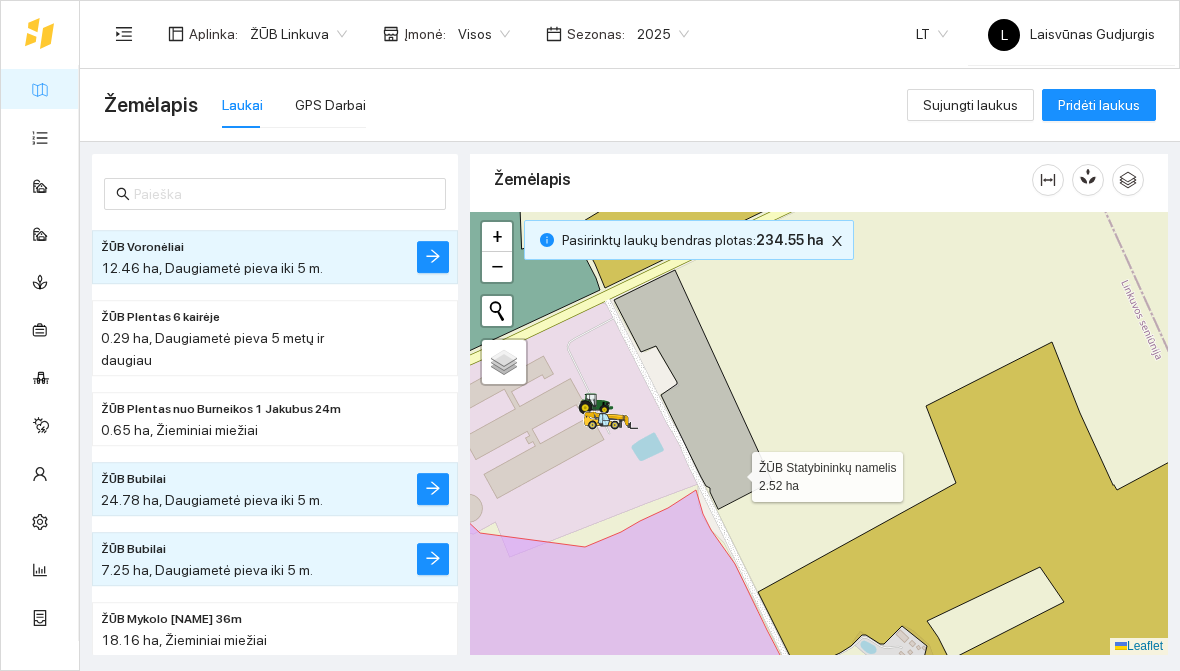 scroll, scrollTop: 16489, scrollLeft: 0, axis: vertical 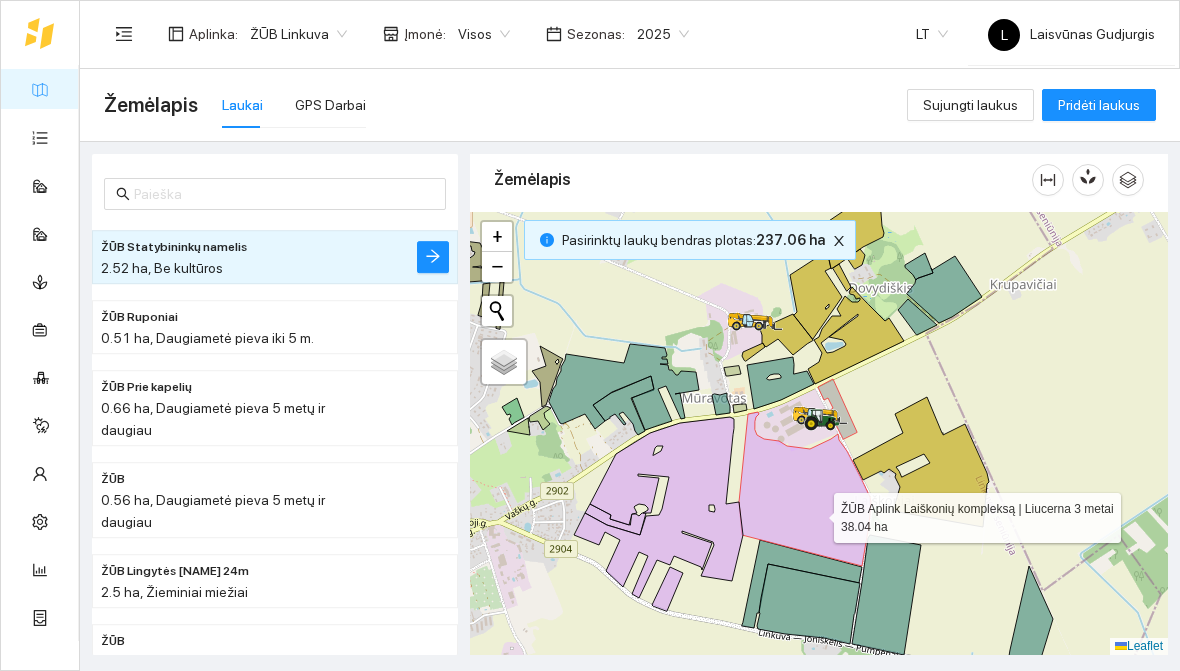 click at bounding box center [805, 489] 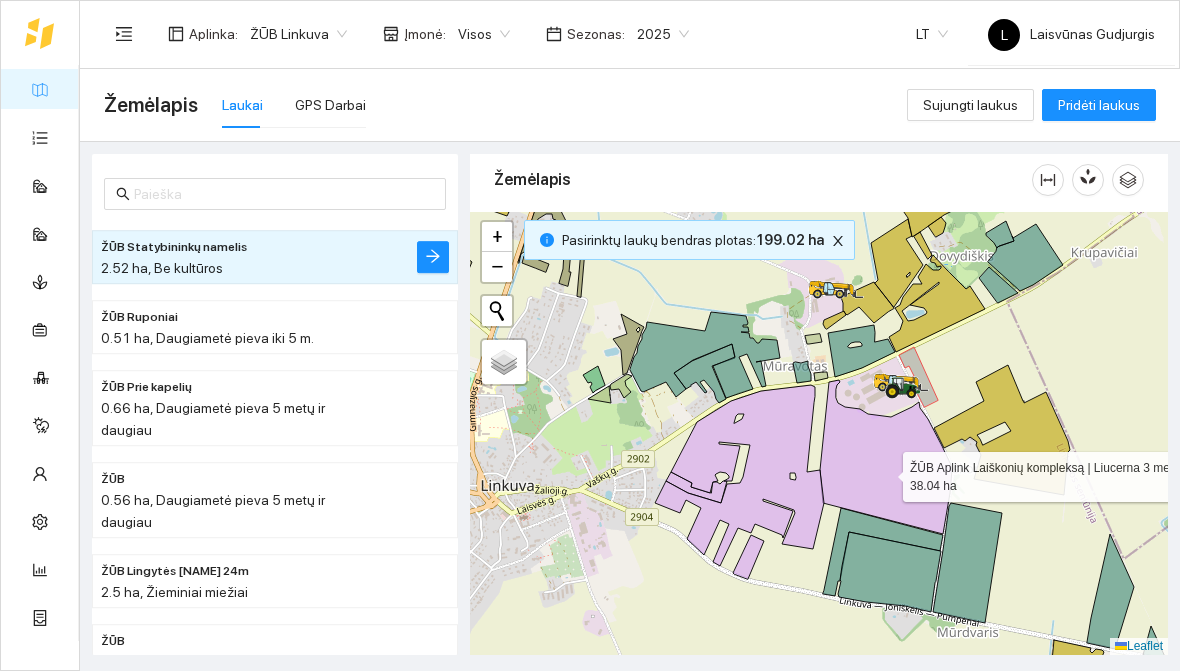 click at bounding box center (886, 457) 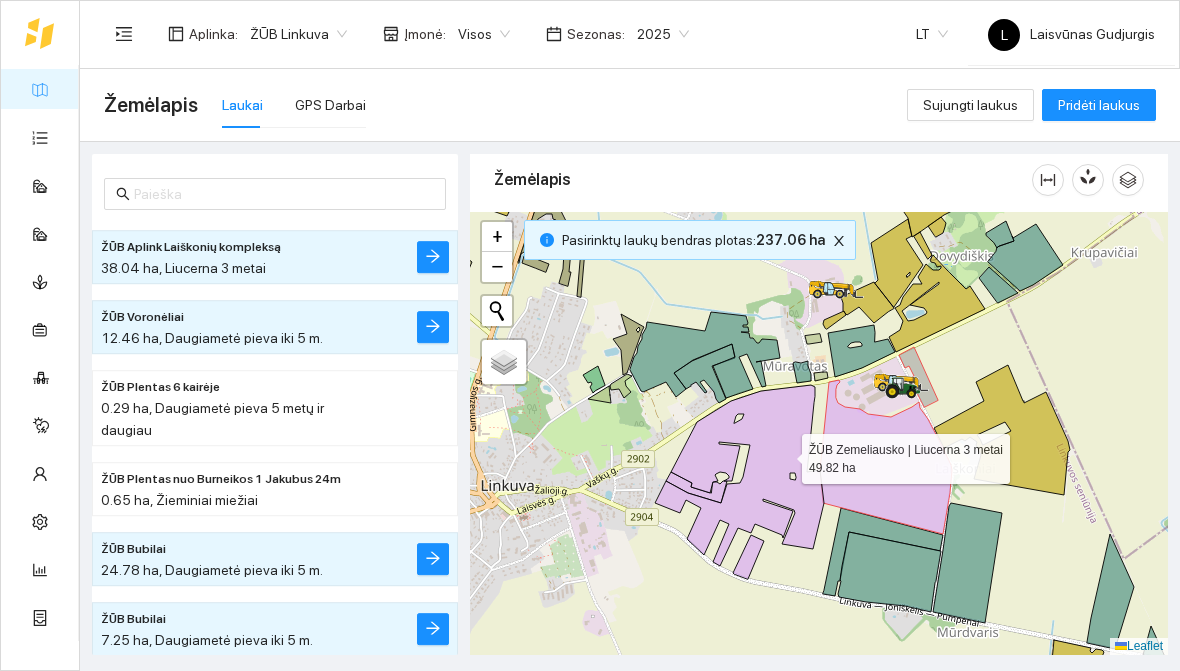 click at bounding box center (739, 475) 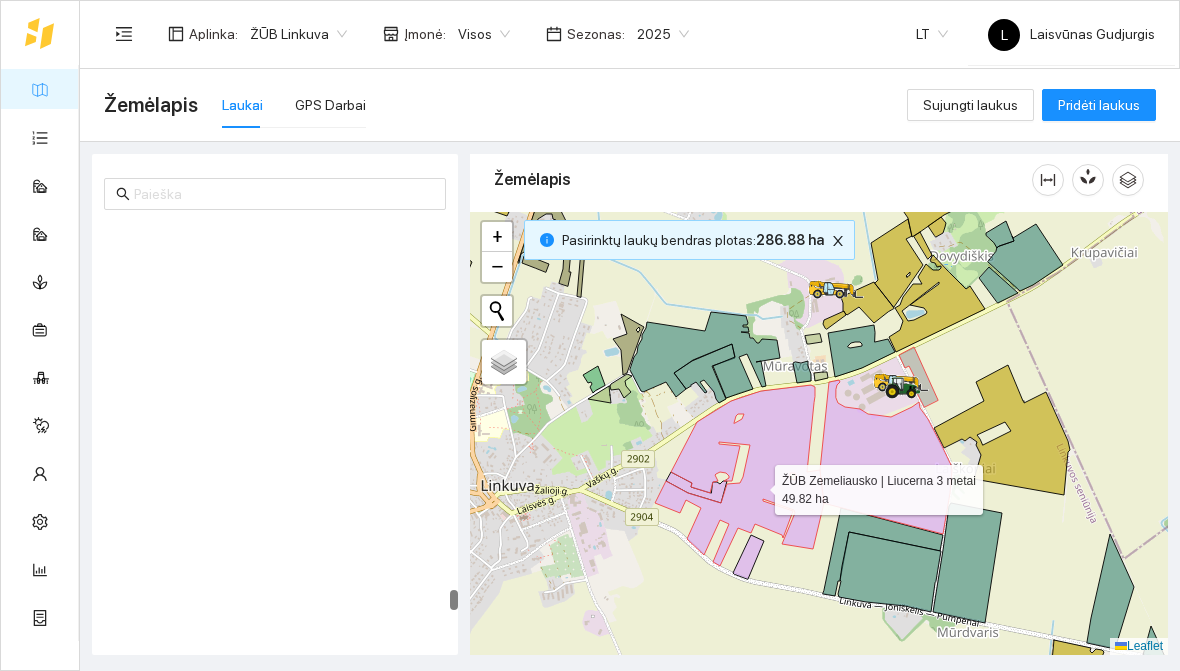 scroll, scrollTop: 18167, scrollLeft: 0, axis: vertical 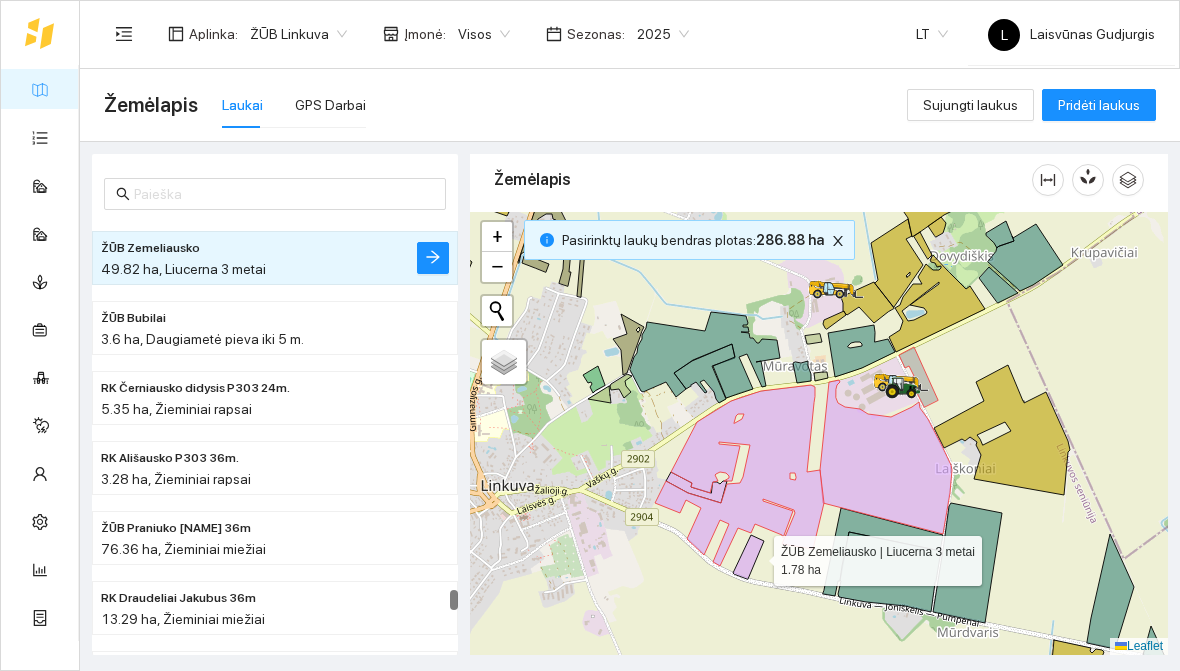 click at bounding box center (748, 557) 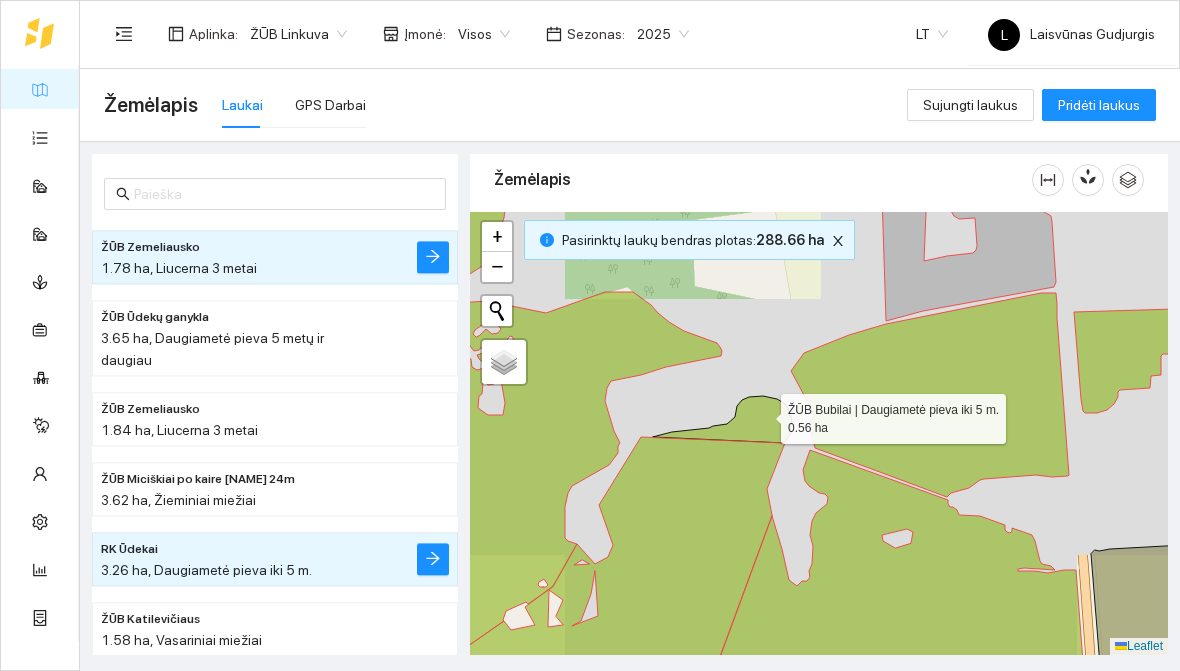 click at bounding box center (722, 419) 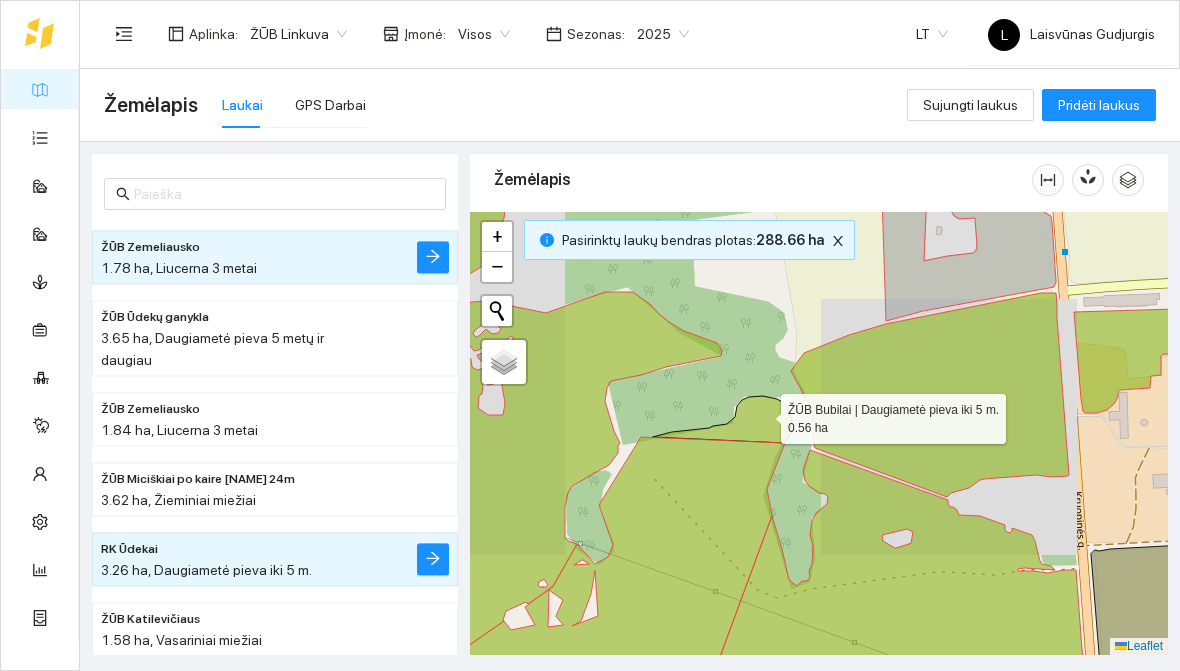 scroll, scrollTop: 18097, scrollLeft: 0, axis: vertical 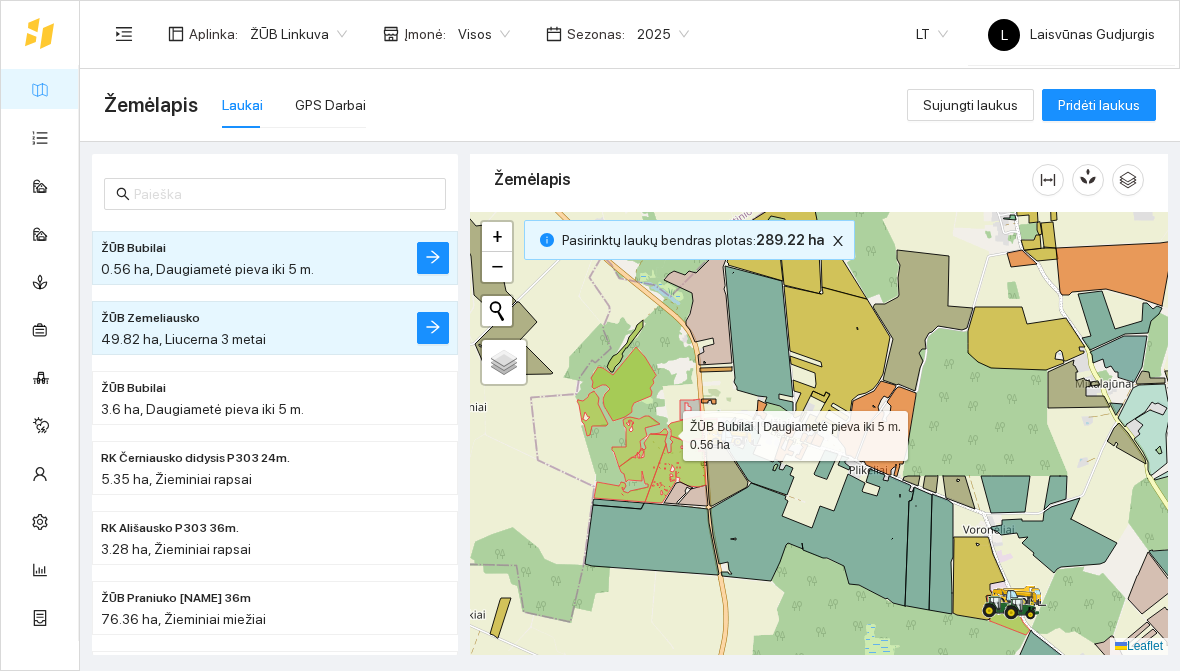 click at bounding box center (819, 433) 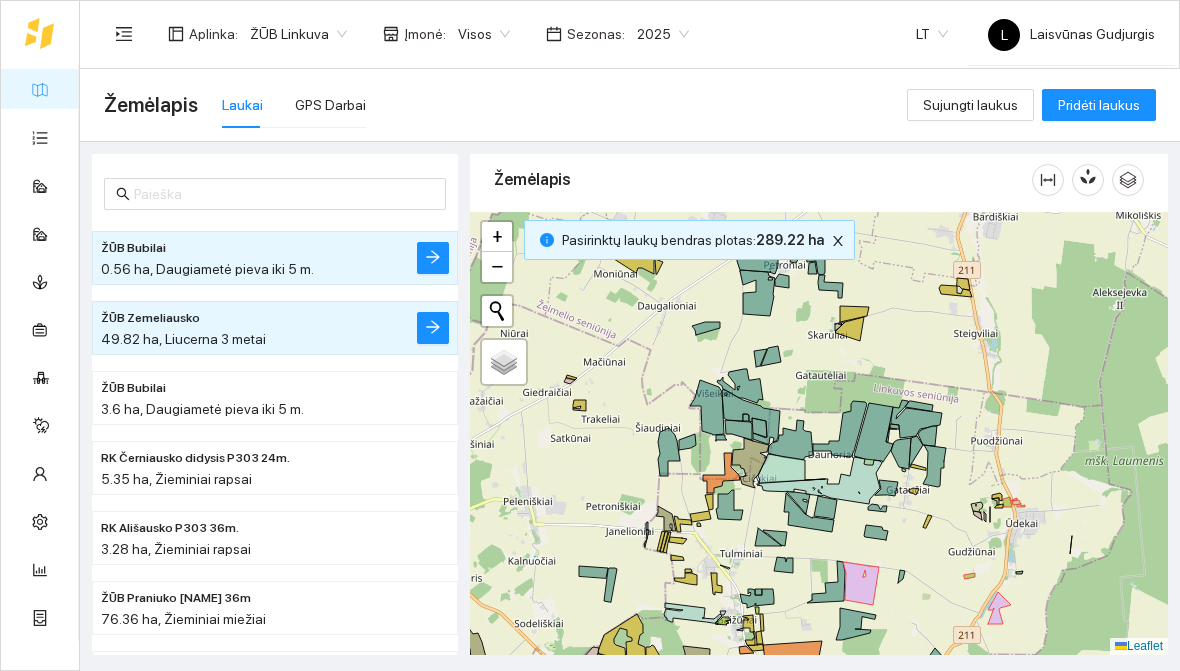 click at bounding box center (819, 433) 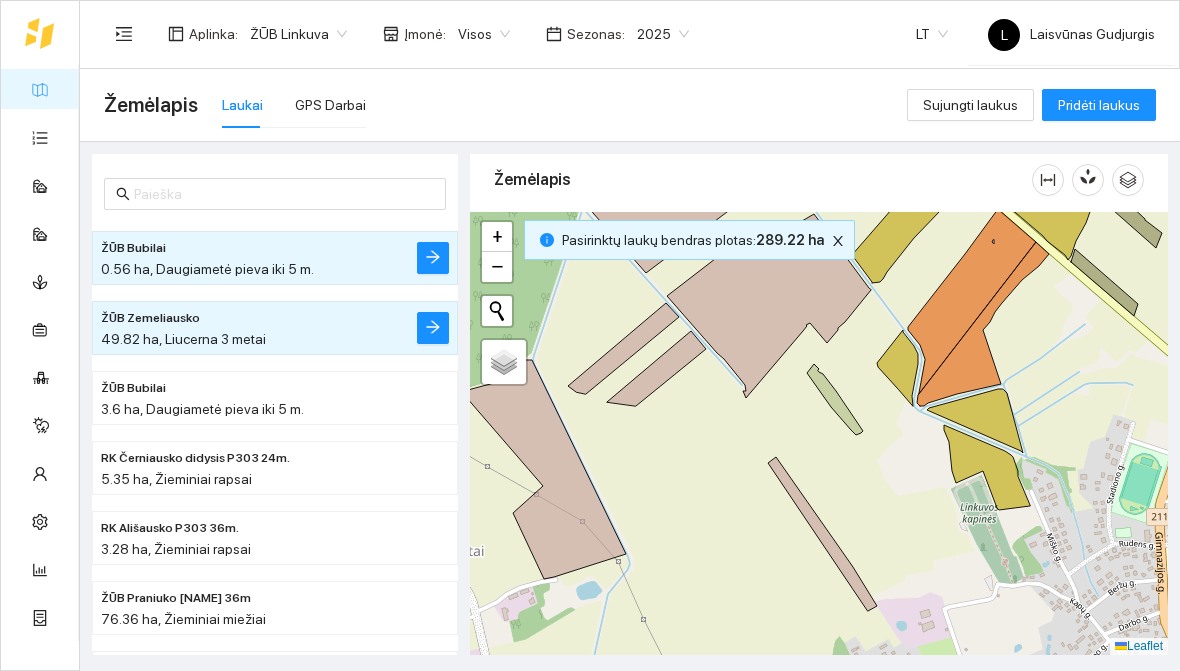 click at bounding box center (819, 433) 